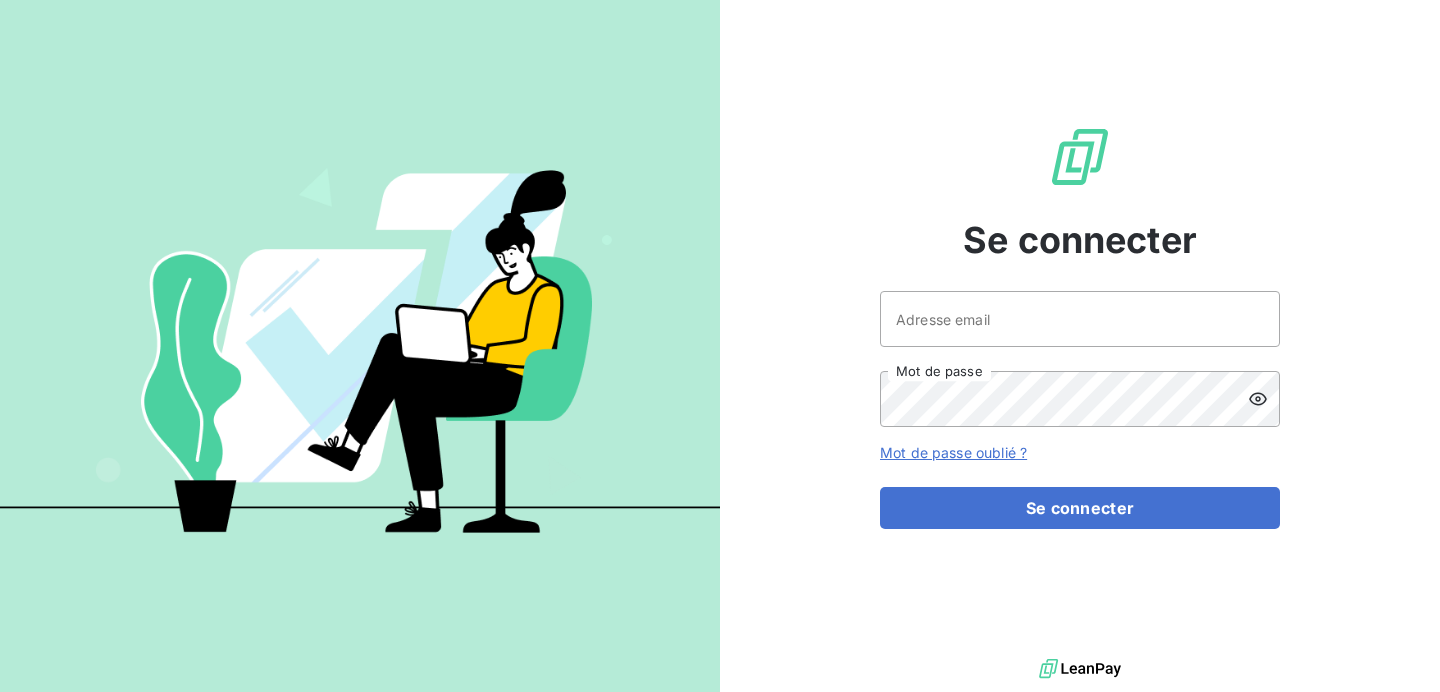 scroll, scrollTop: 0, scrollLeft: 0, axis: both 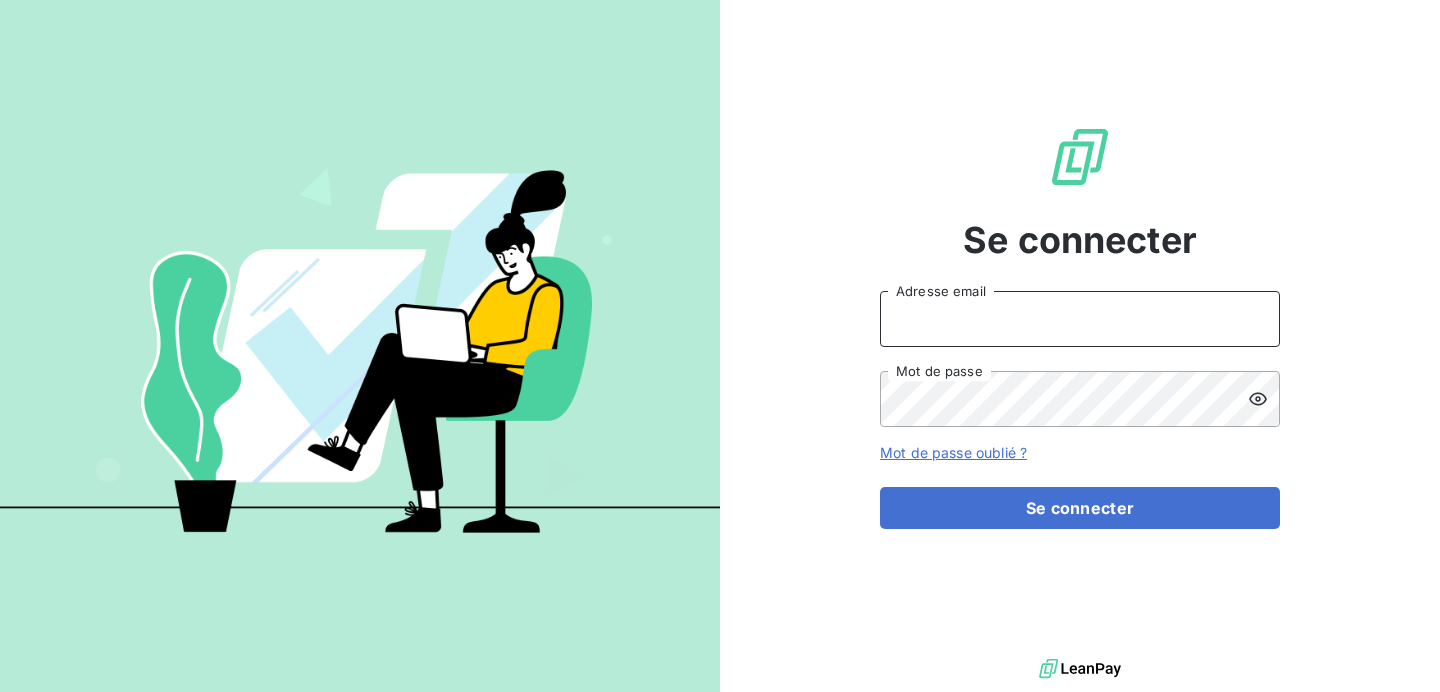 type on "[EMAIL_ADDRESS][DOMAIN_NAME]" 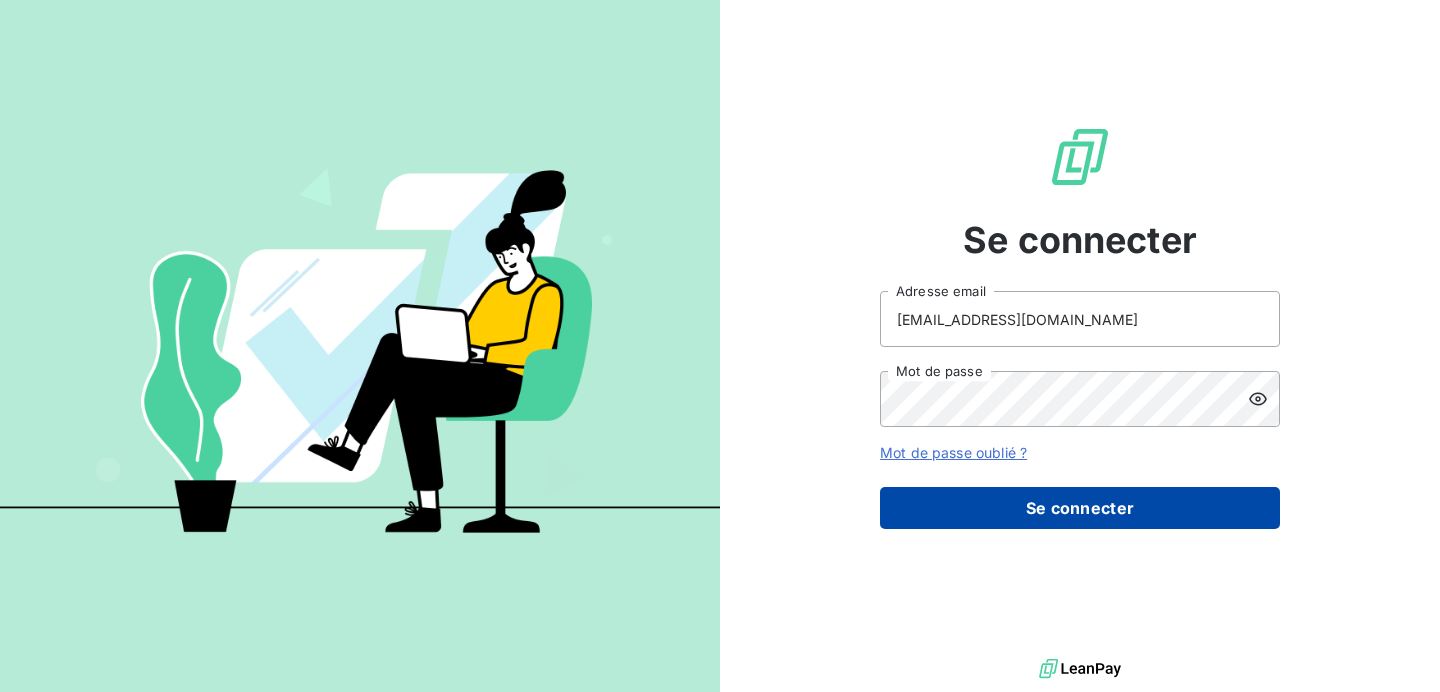 click on "Se connecter" at bounding box center (1080, 508) 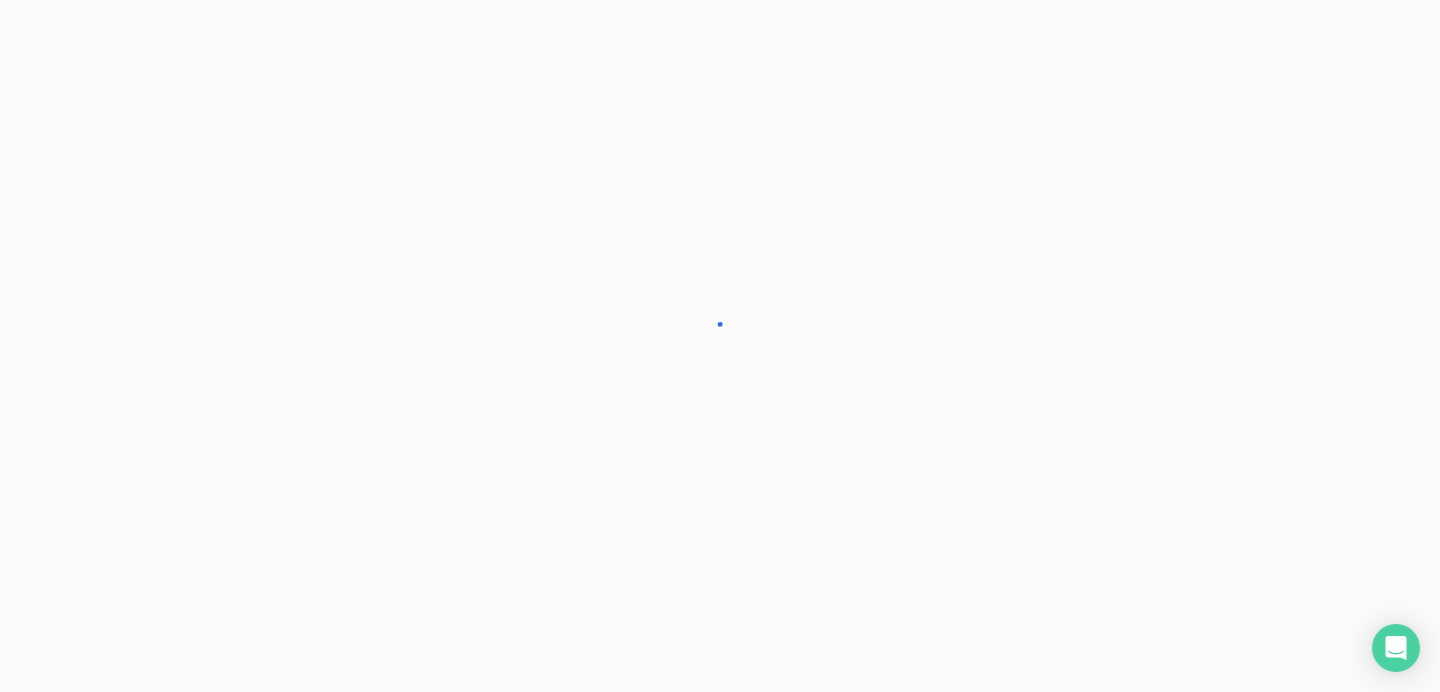 scroll, scrollTop: 0, scrollLeft: 0, axis: both 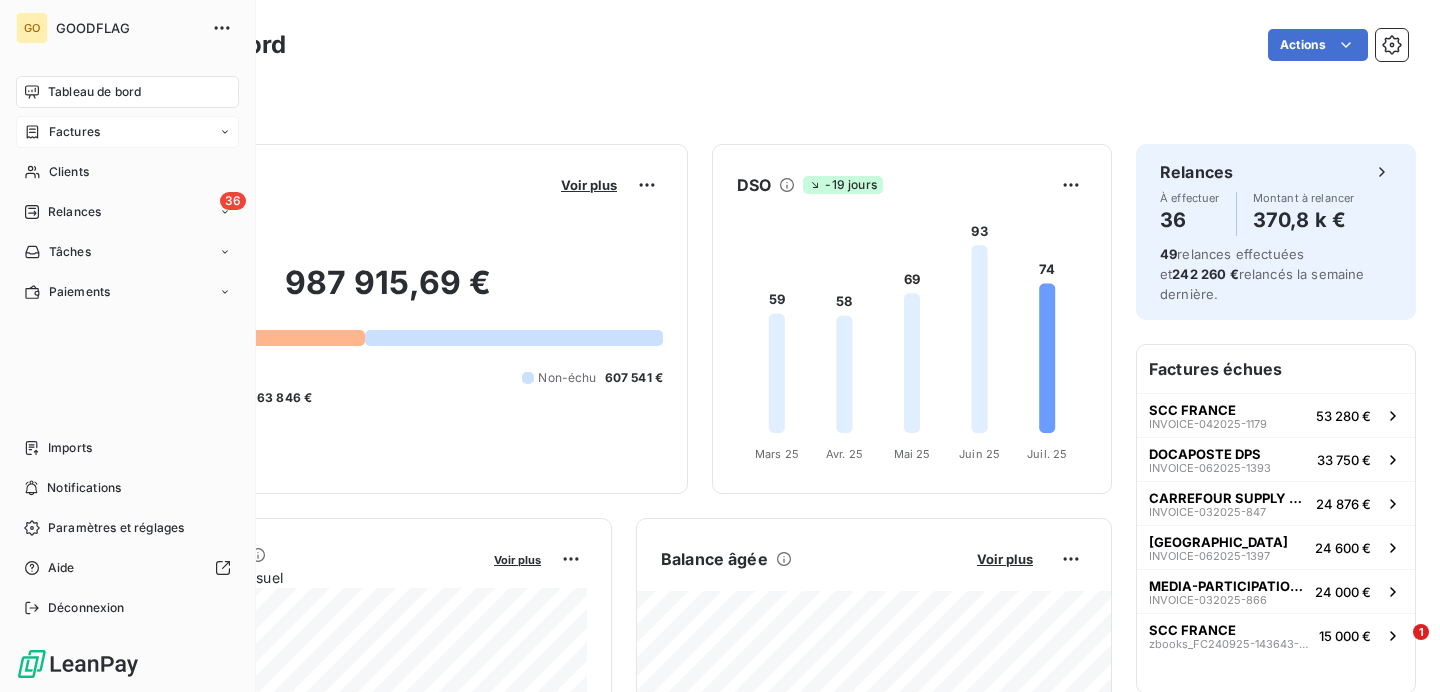 click on "Factures" at bounding box center [74, 132] 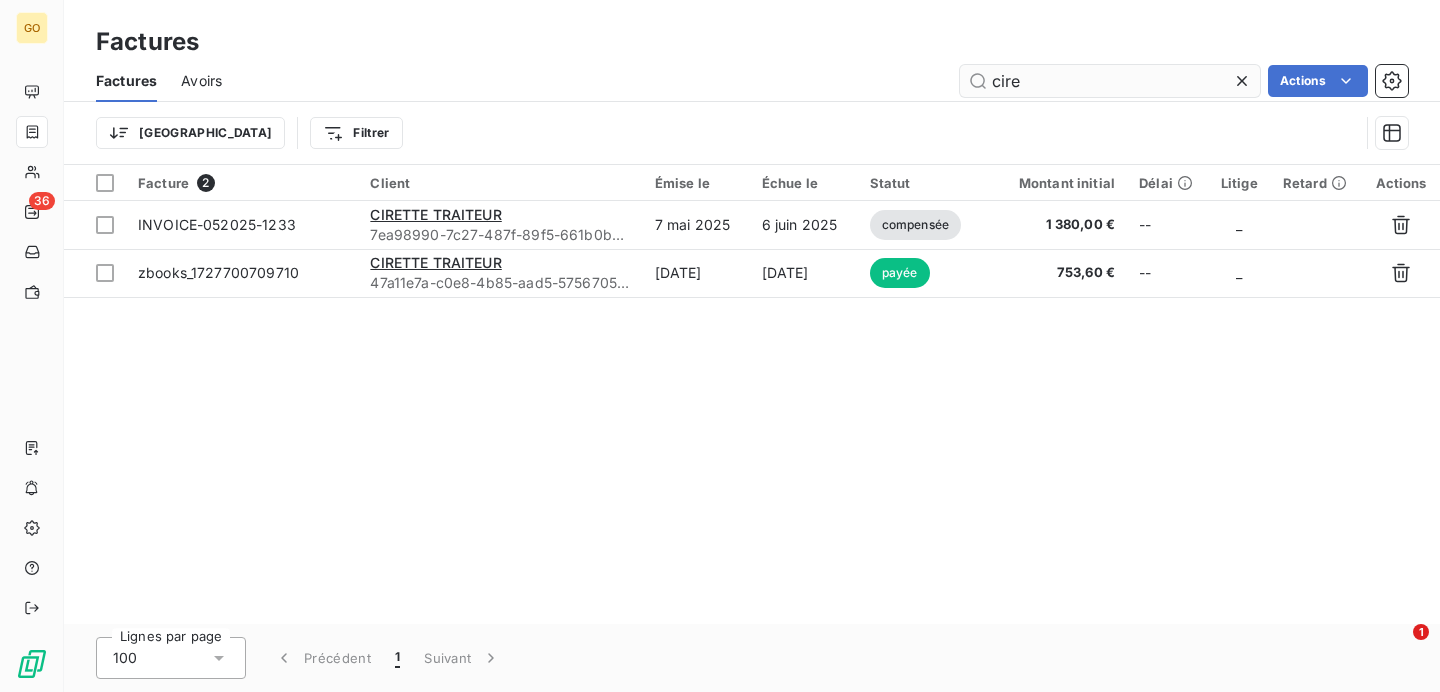 click on "cire" at bounding box center [1110, 81] 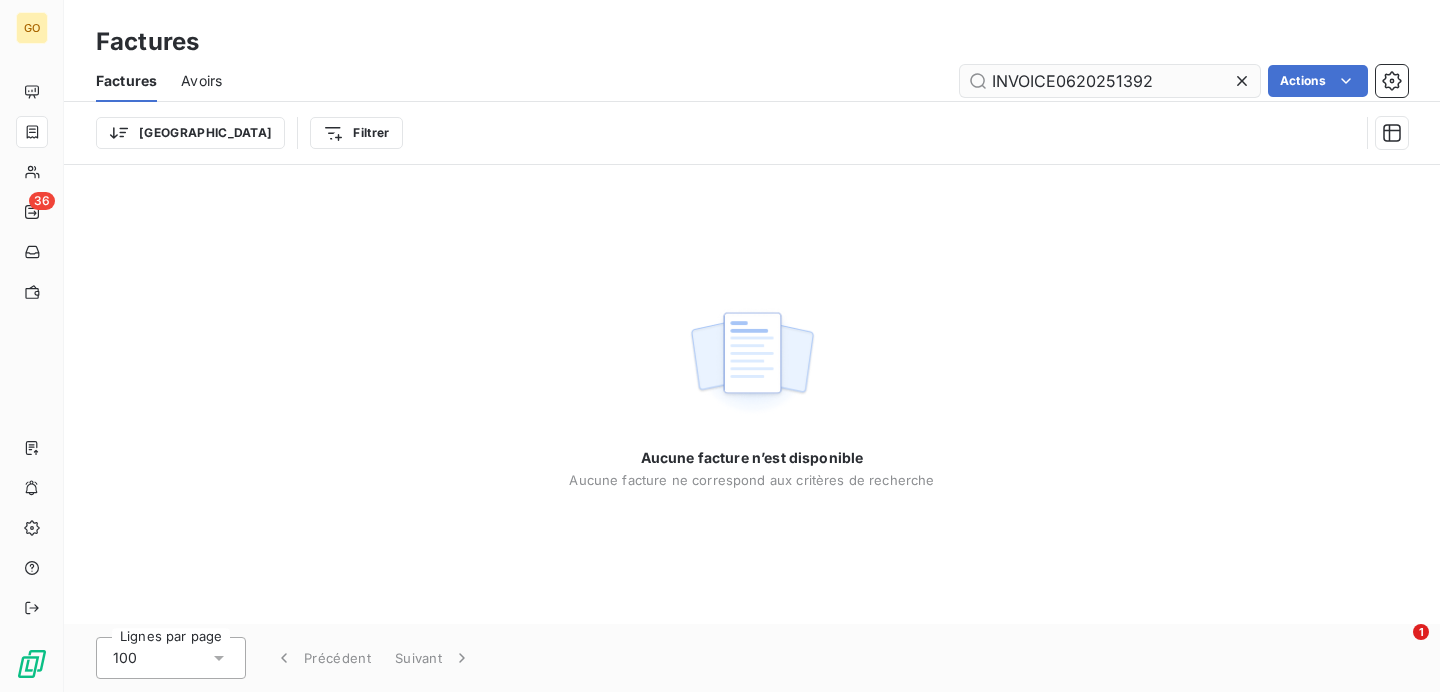 click on "INVOICE0620251392" at bounding box center [1110, 81] 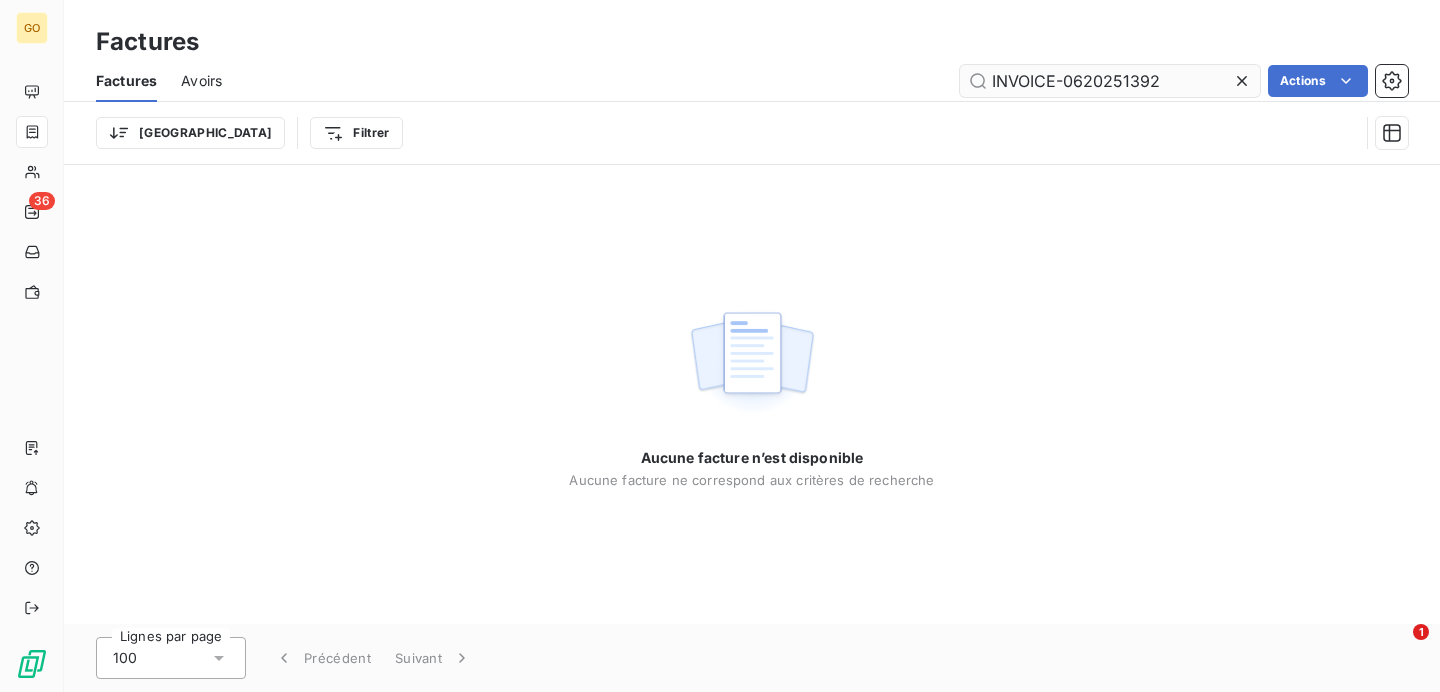 click on "INVOICE-0620251392" at bounding box center [1110, 81] 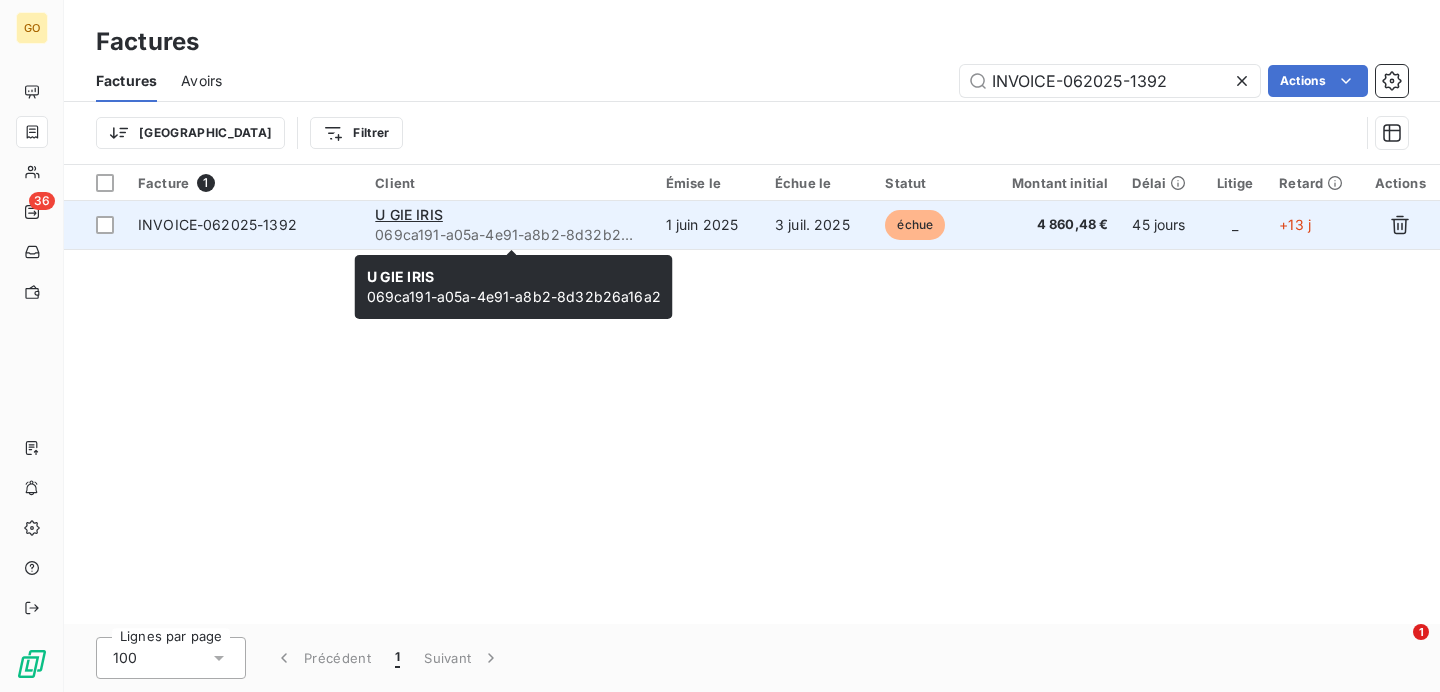 type on "INVOICE-062025-1392" 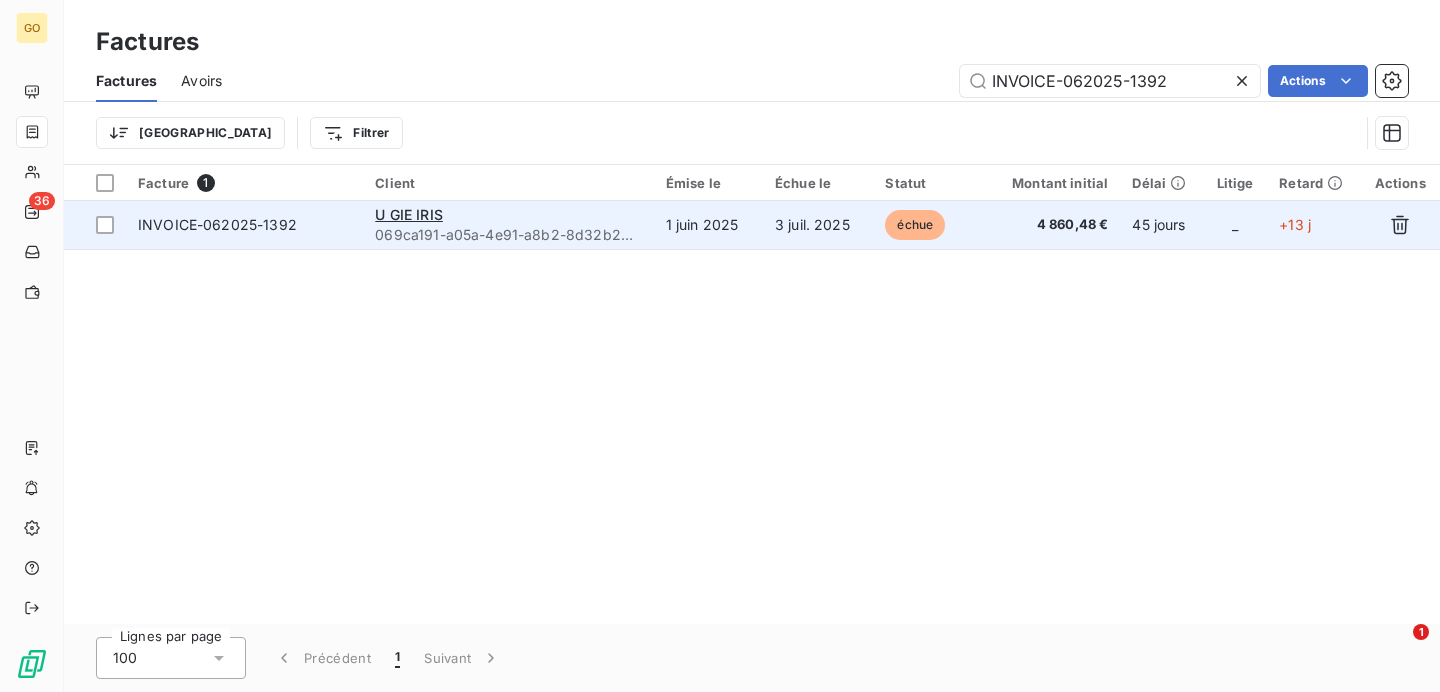 click on "INVOICE-062025-1392" at bounding box center [244, 225] 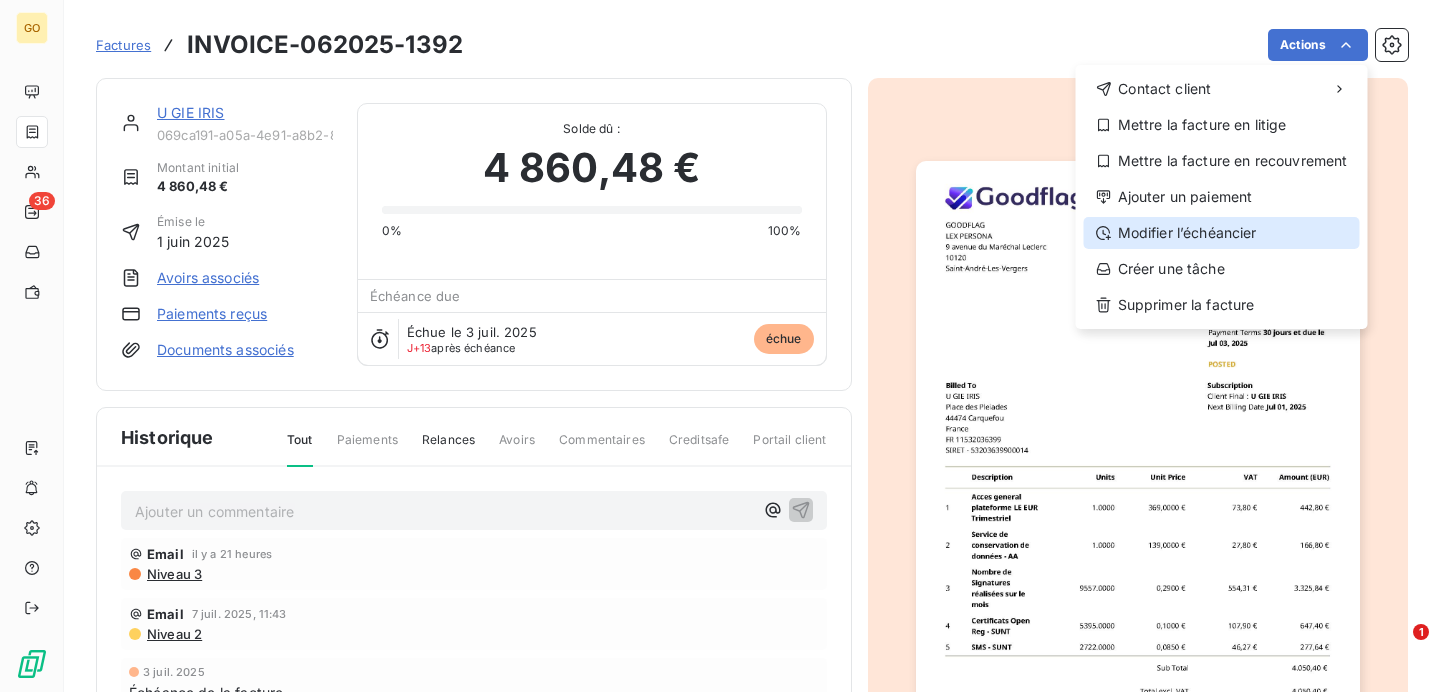 click on "Modifier l’échéancier" at bounding box center (1222, 233) 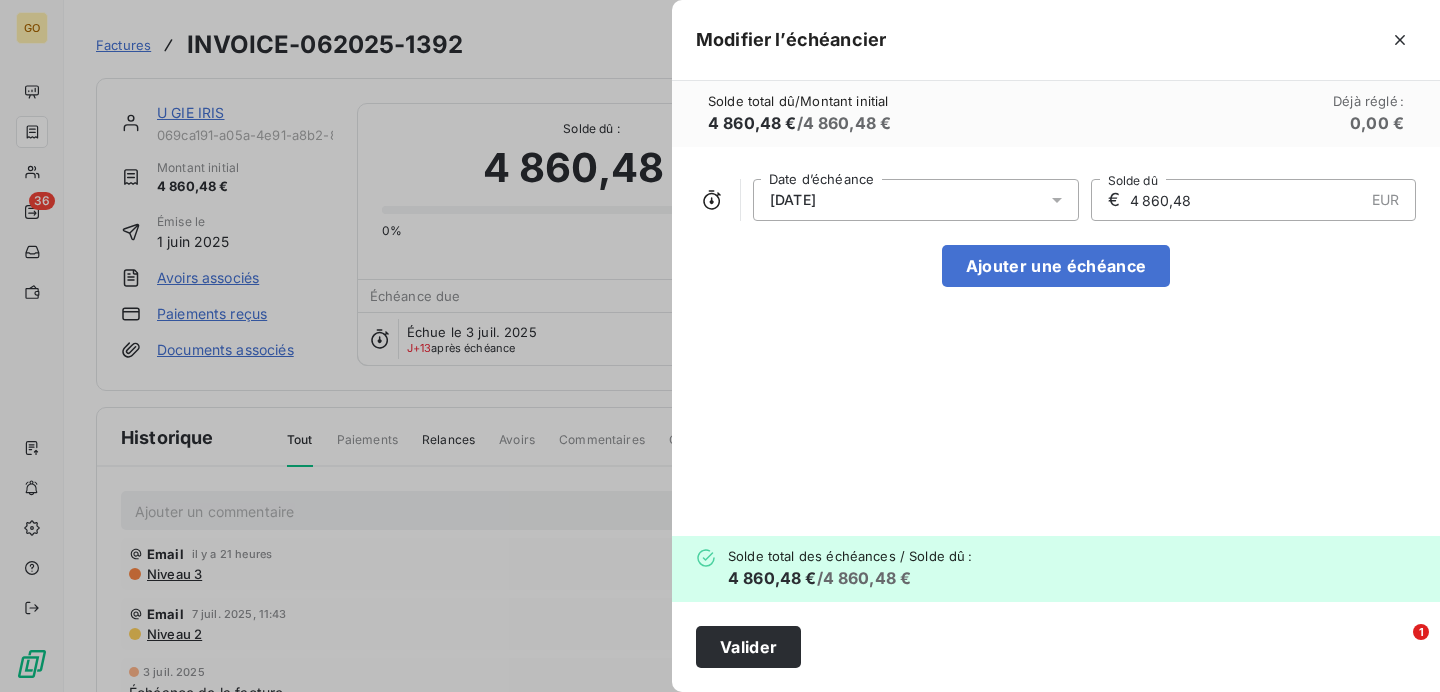 click 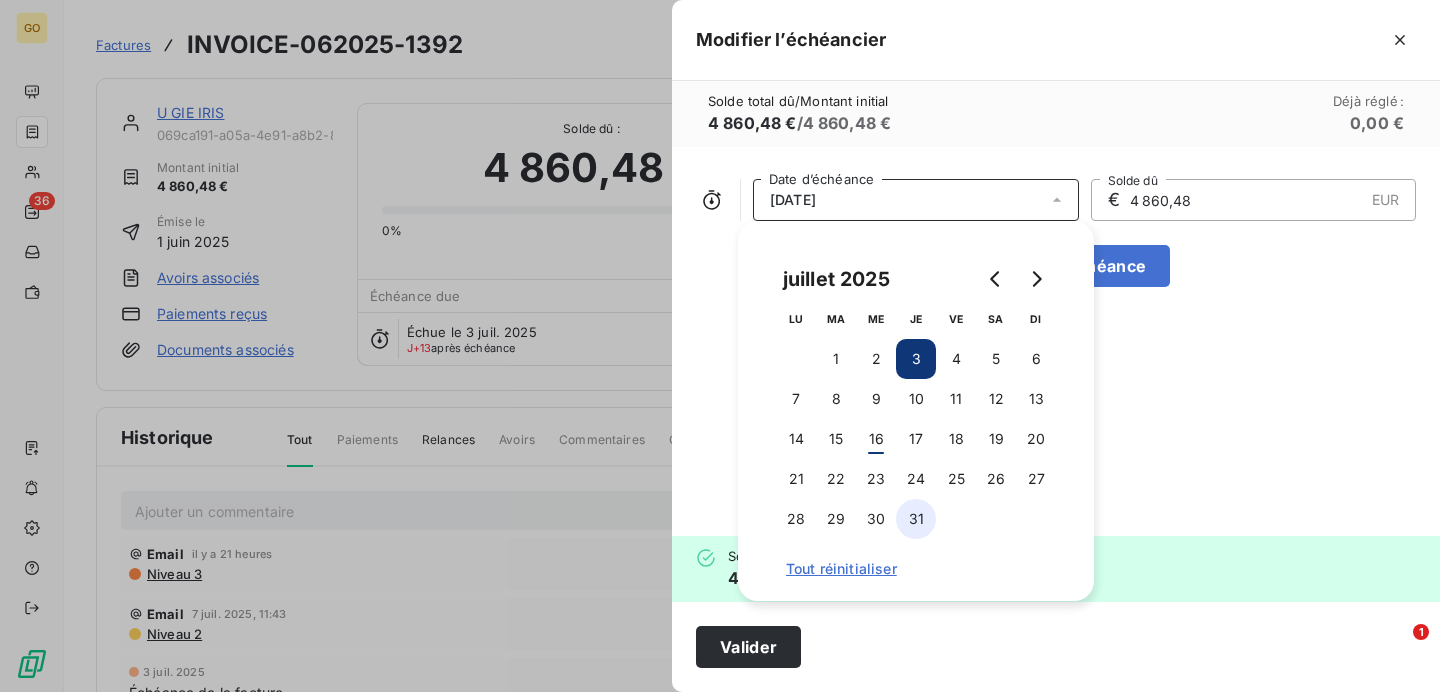 click on "31" at bounding box center [916, 519] 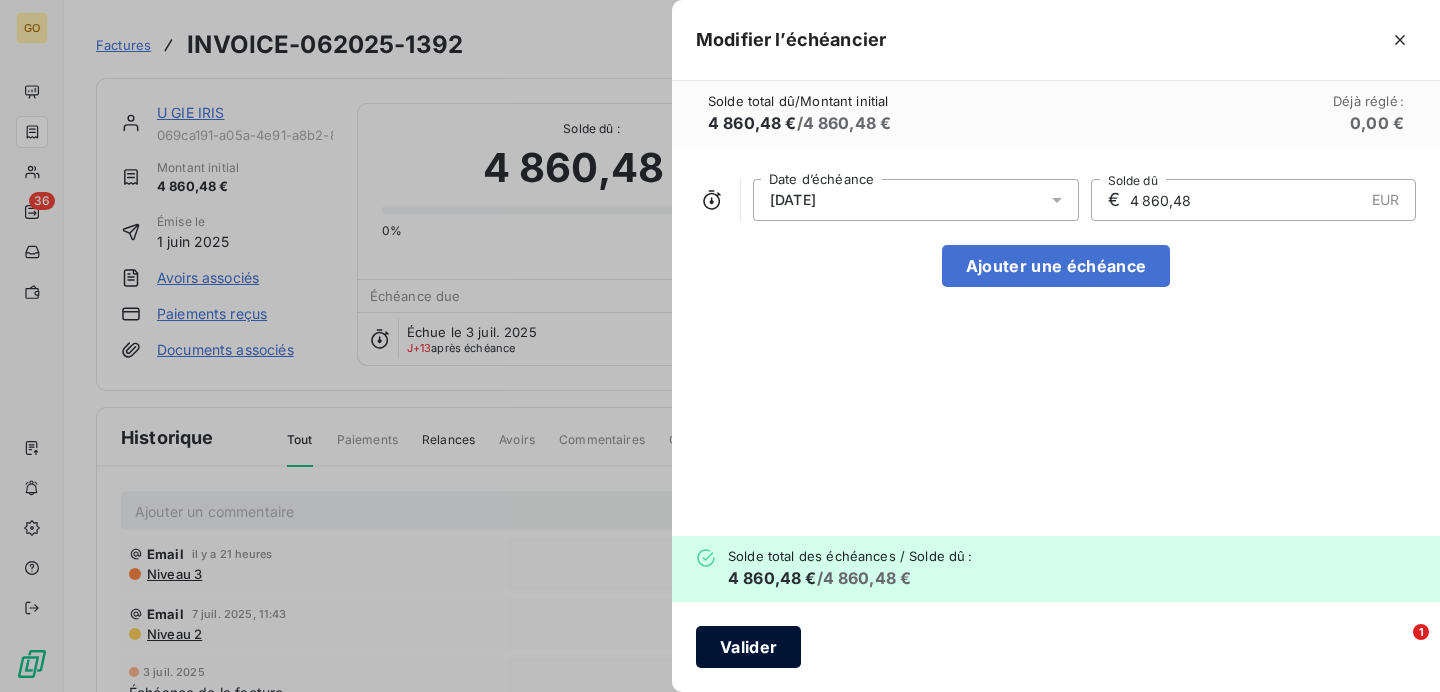 click on "Valider" at bounding box center [748, 647] 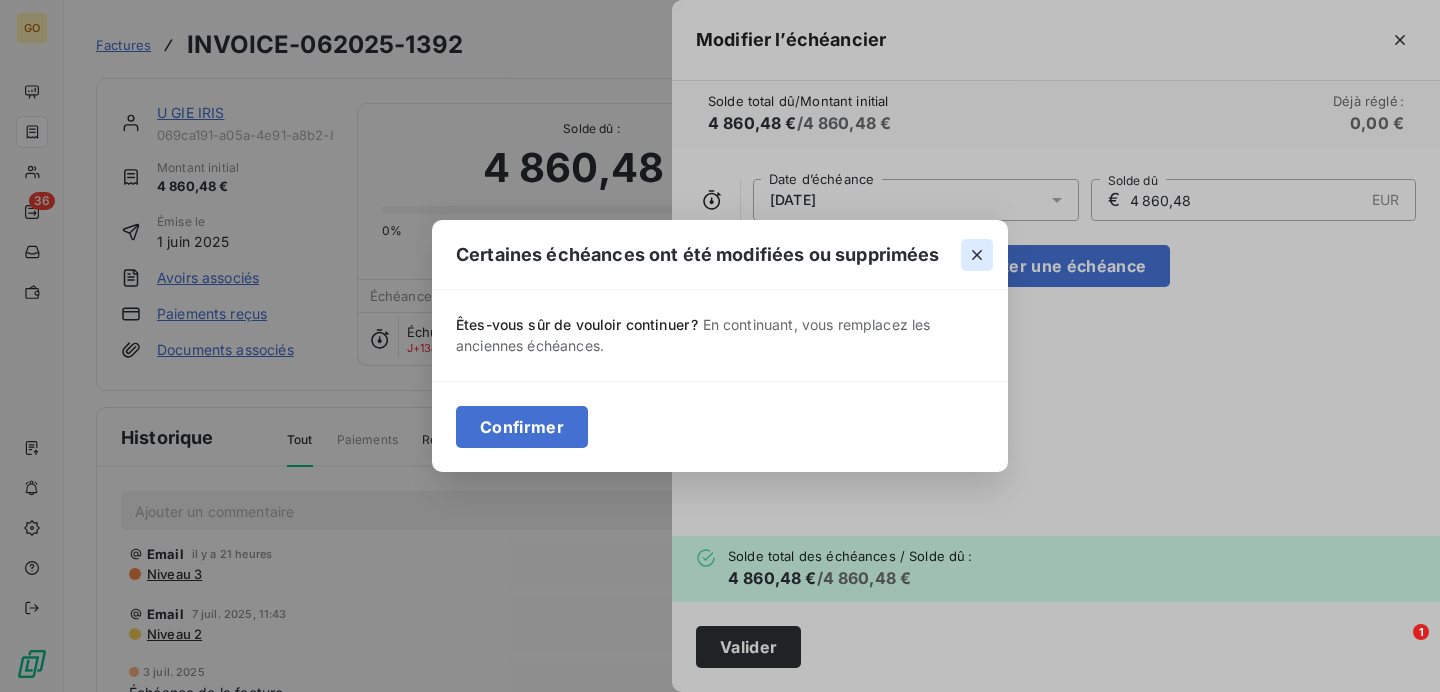 click 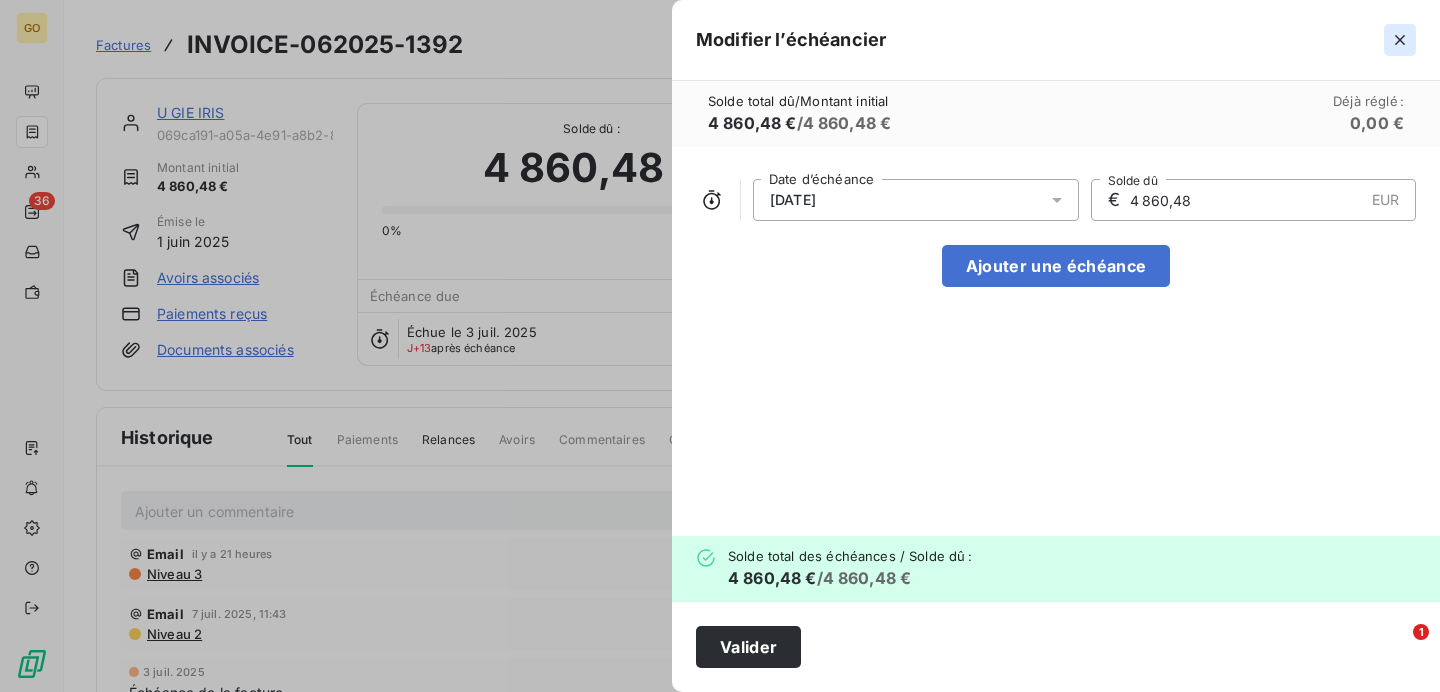 click at bounding box center [1400, 40] 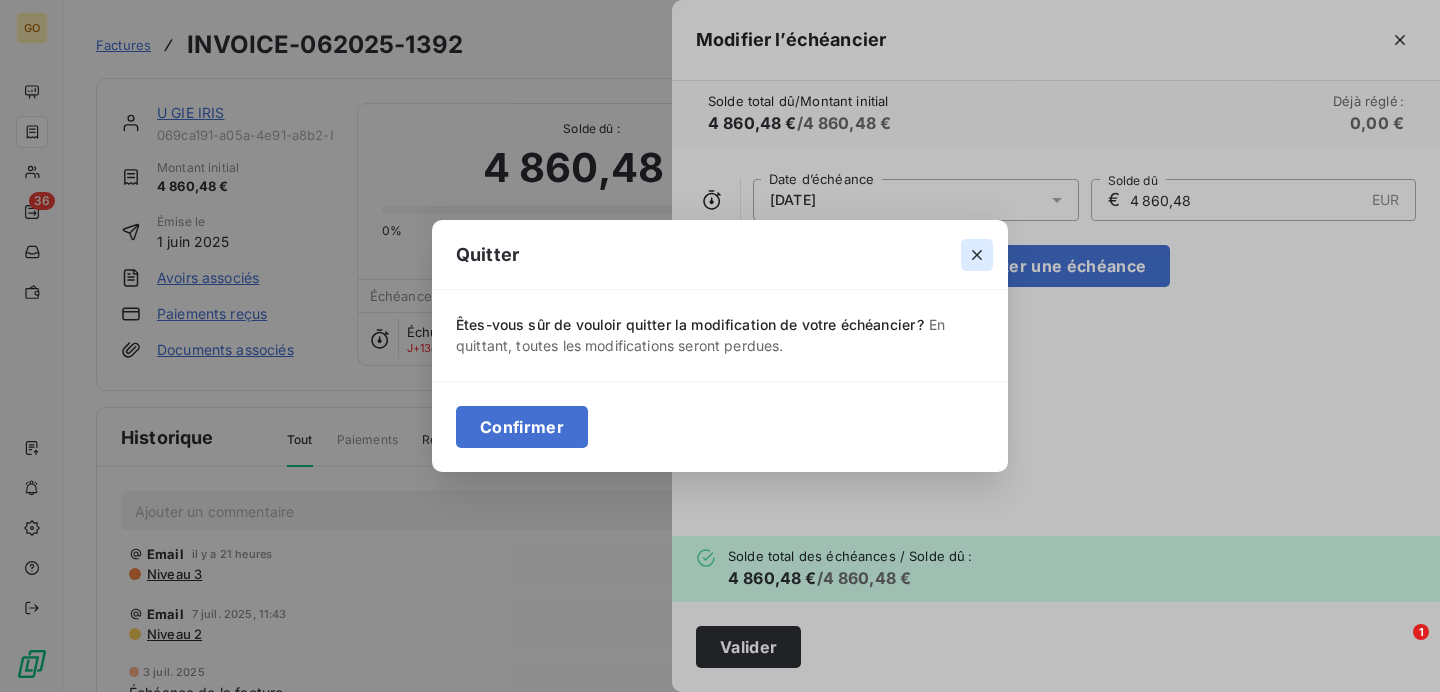 click 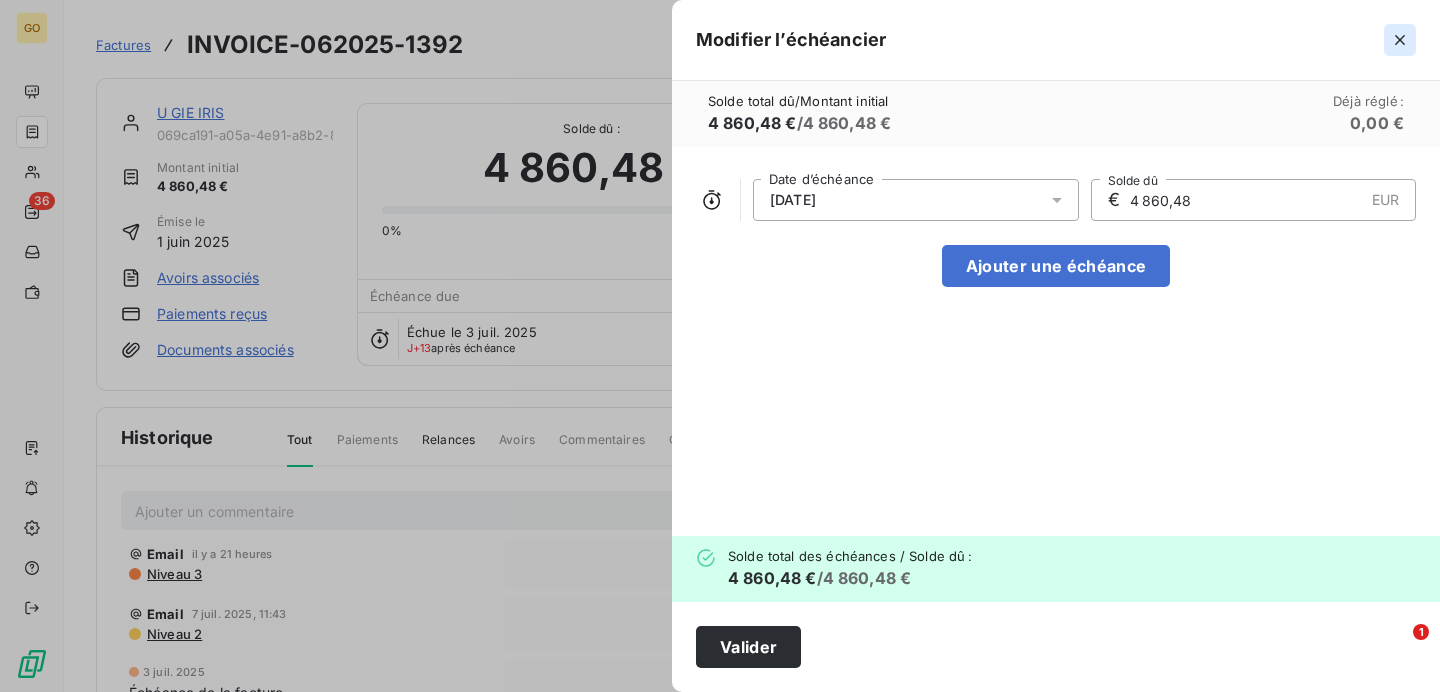 click 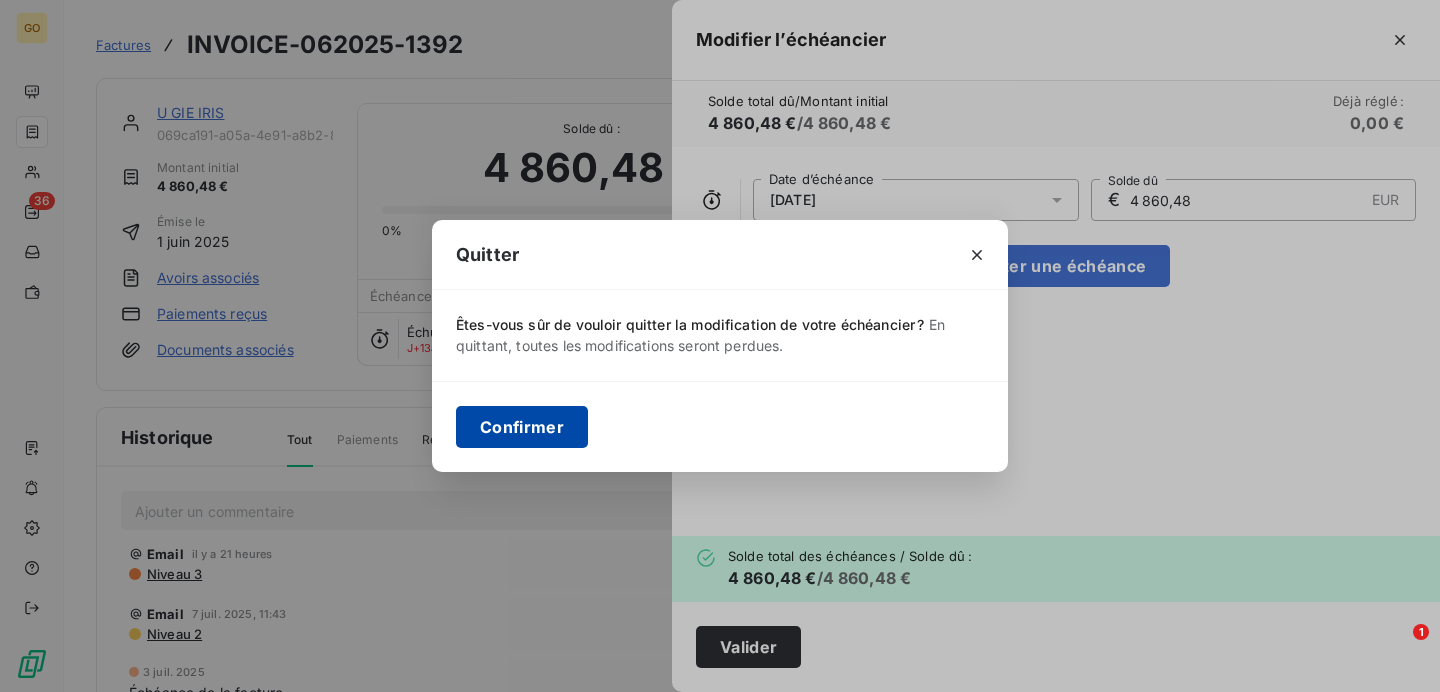 click on "Confirmer" at bounding box center (522, 427) 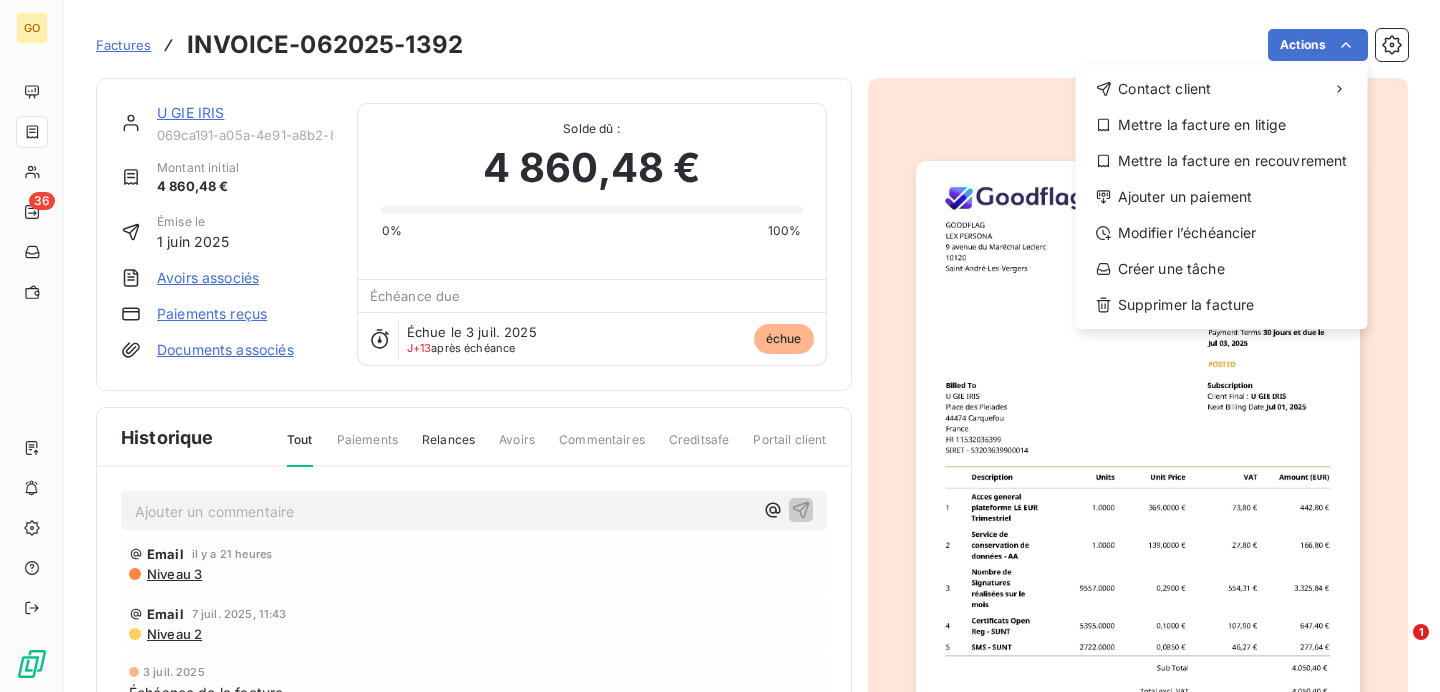click on "GO 36 Factures INVOICE-062025-1392 Actions Contact client Mettre la facture en litige Mettre la facture en recouvrement Ajouter un paiement Modifier l’échéancier Créer une tâche Supprimer la facture U GIE IRIS 069ca191-a05a-4e91-a8b2-8d32b26a16a2 Montant initial 4 860,48 € Émise le 1 juin 2025 Avoirs associés Paiements reçus Documents associés Solde dû : 4 860,48 € 0% 100% Échéance due Échue le 3 juil. 2025 J+13  après échéance échue Historique Tout Paiements Relances Avoirs Commentaires Creditsafe Portail client Ajouter un commentaire ﻿ Email il y a 21 heures Niveau 3 Email 7 juil. 2025, 11:43 Niveau 2 3 juil. 2025 Échéance de la facture Email 26 juin 2025, 08:49 Notification Email 16 juin 2025, 11:42 Niveau 1 1 juin 2025 Émission de la facture
1" at bounding box center (720, 346) 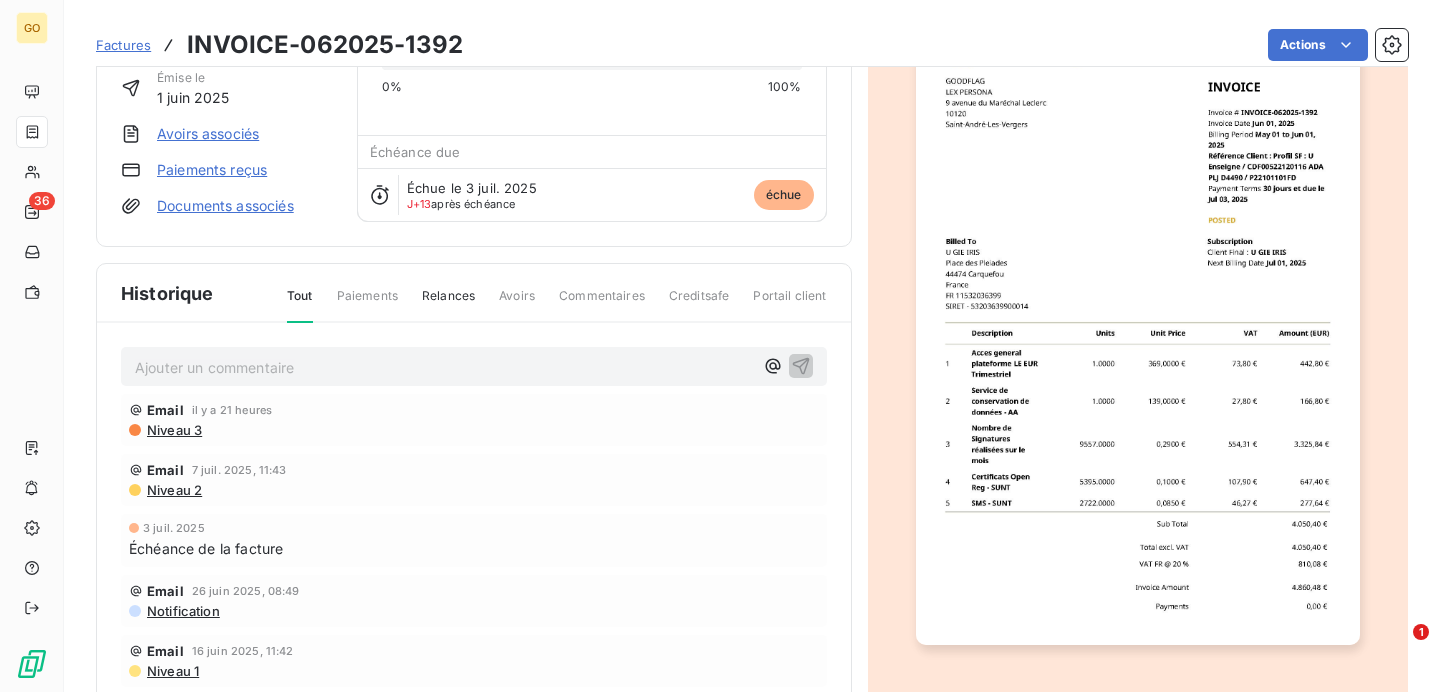 scroll, scrollTop: 138, scrollLeft: 0, axis: vertical 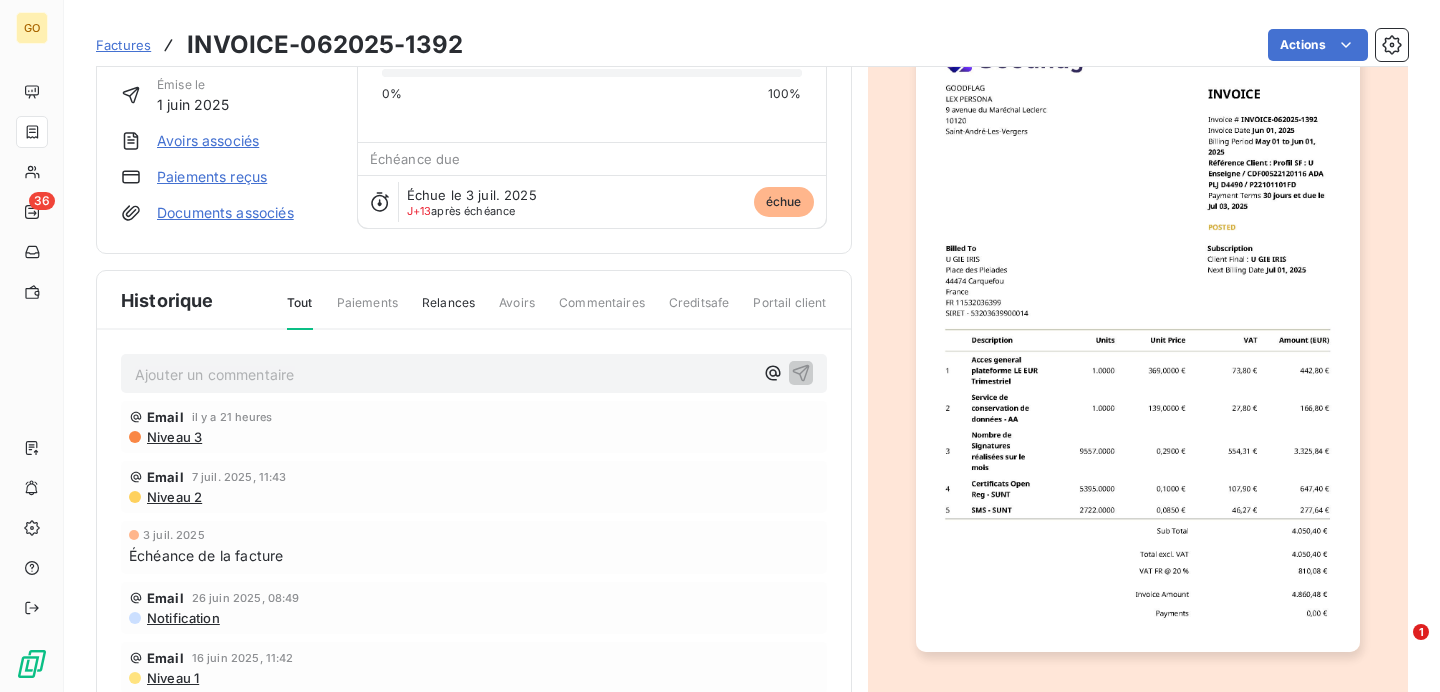 click on "Paiements reçus" at bounding box center [212, 177] 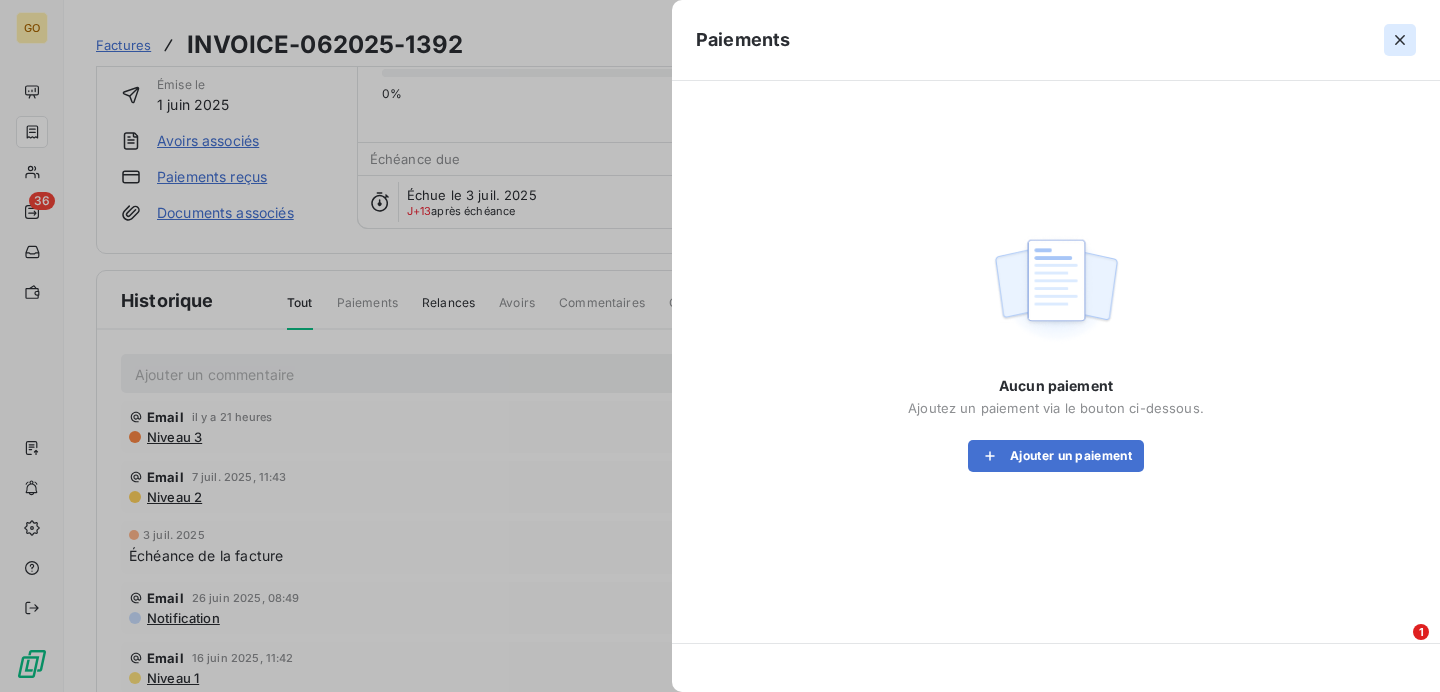 click 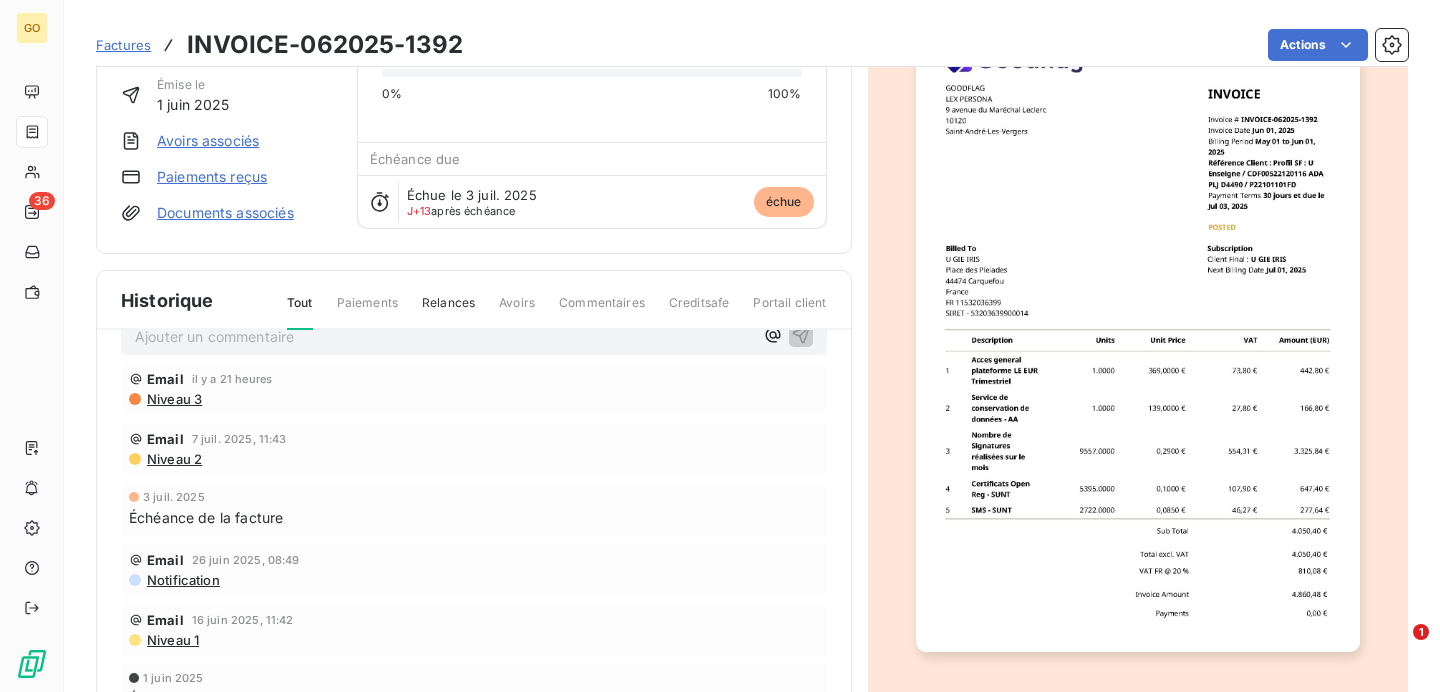 scroll, scrollTop: 0, scrollLeft: 0, axis: both 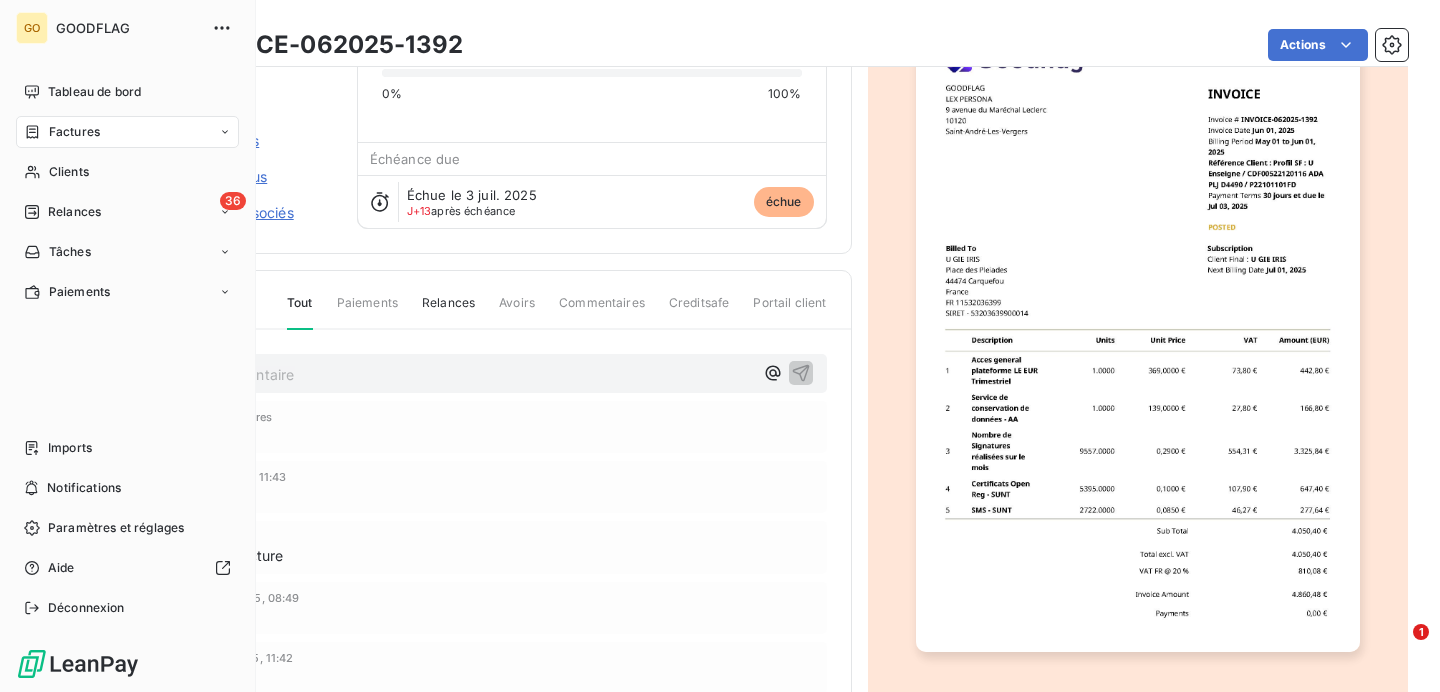 click on "Factures" at bounding box center (74, 132) 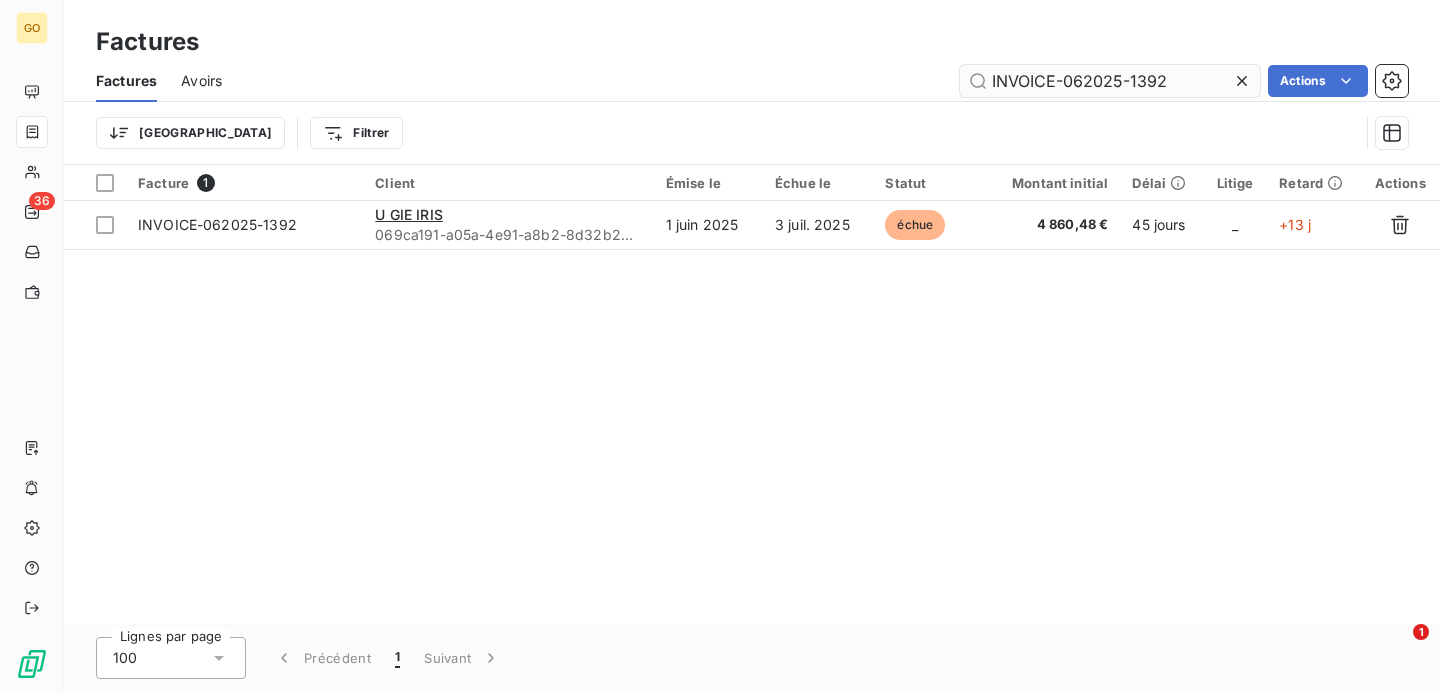 click on "INVOICE-062025-1392" at bounding box center [1110, 81] 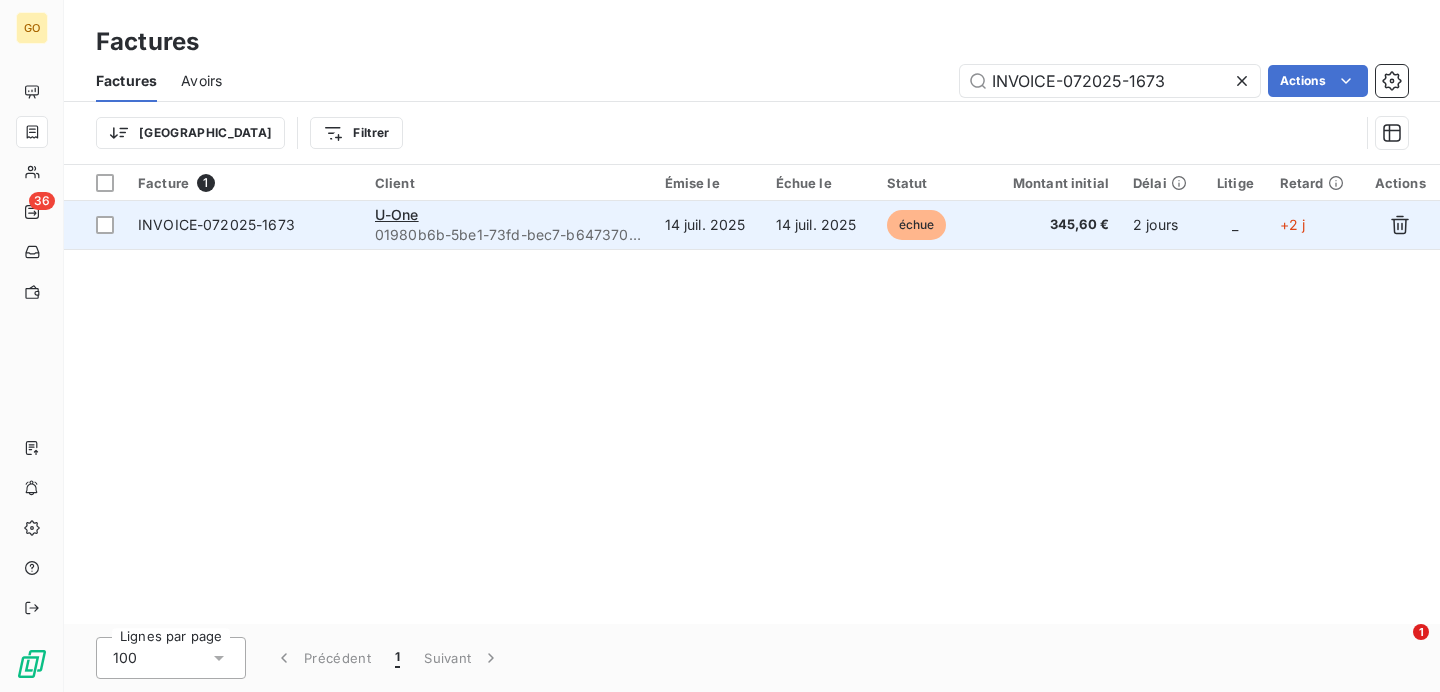 type on "INVOICE-072025-1673" 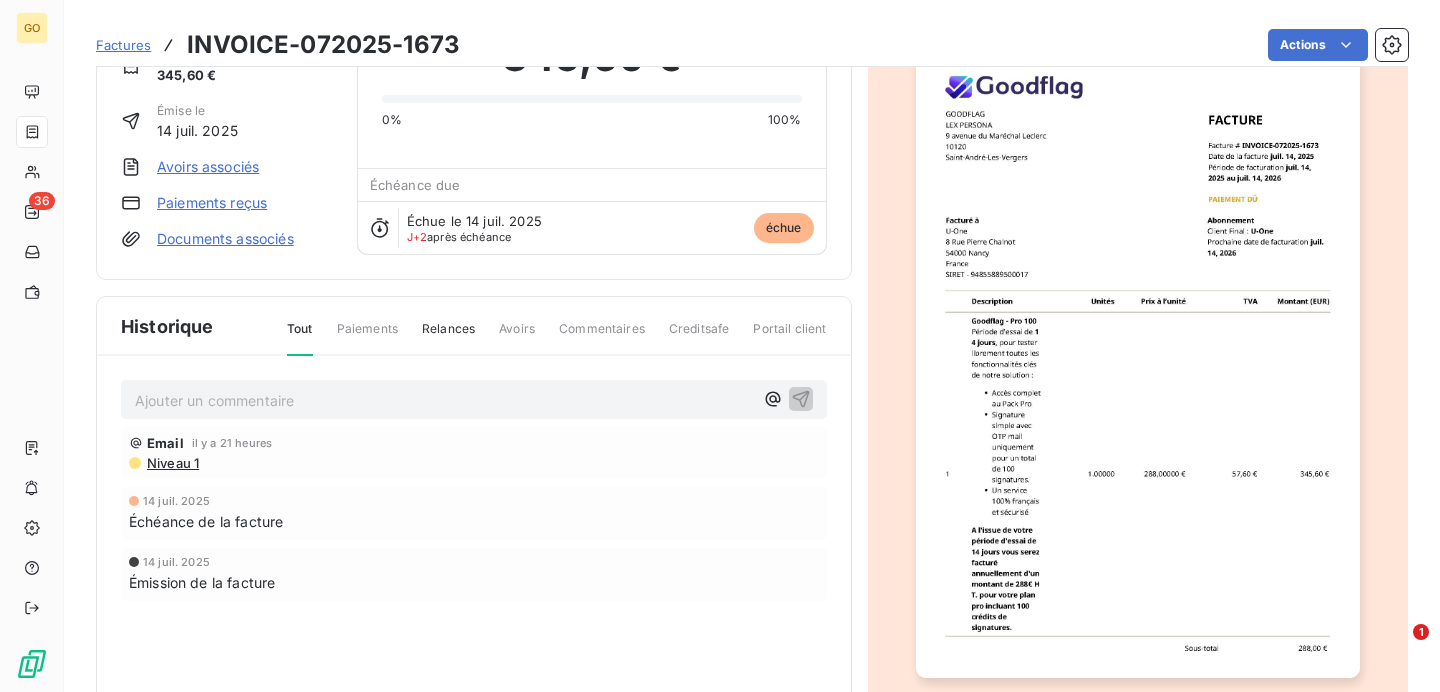 scroll, scrollTop: 0, scrollLeft: 0, axis: both 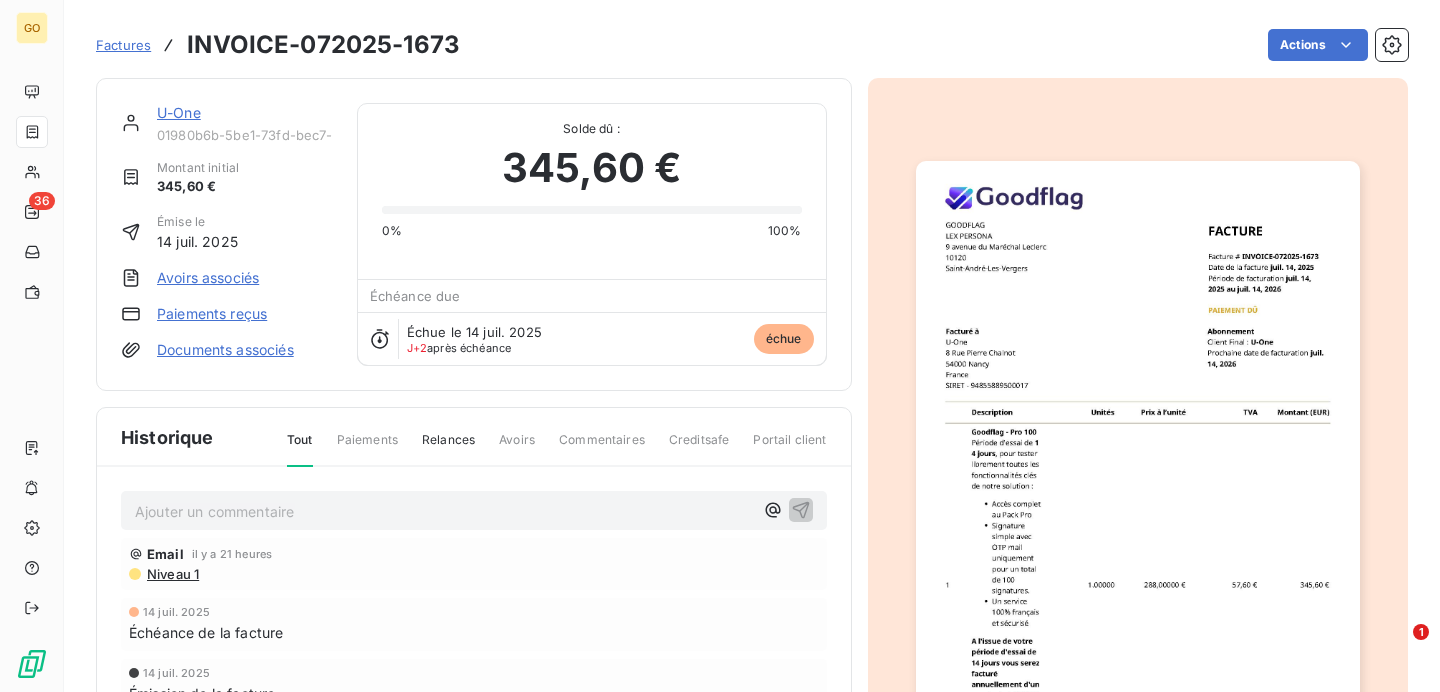 click on "INVOICE-072025-1673" at bounding box center (323, 45) 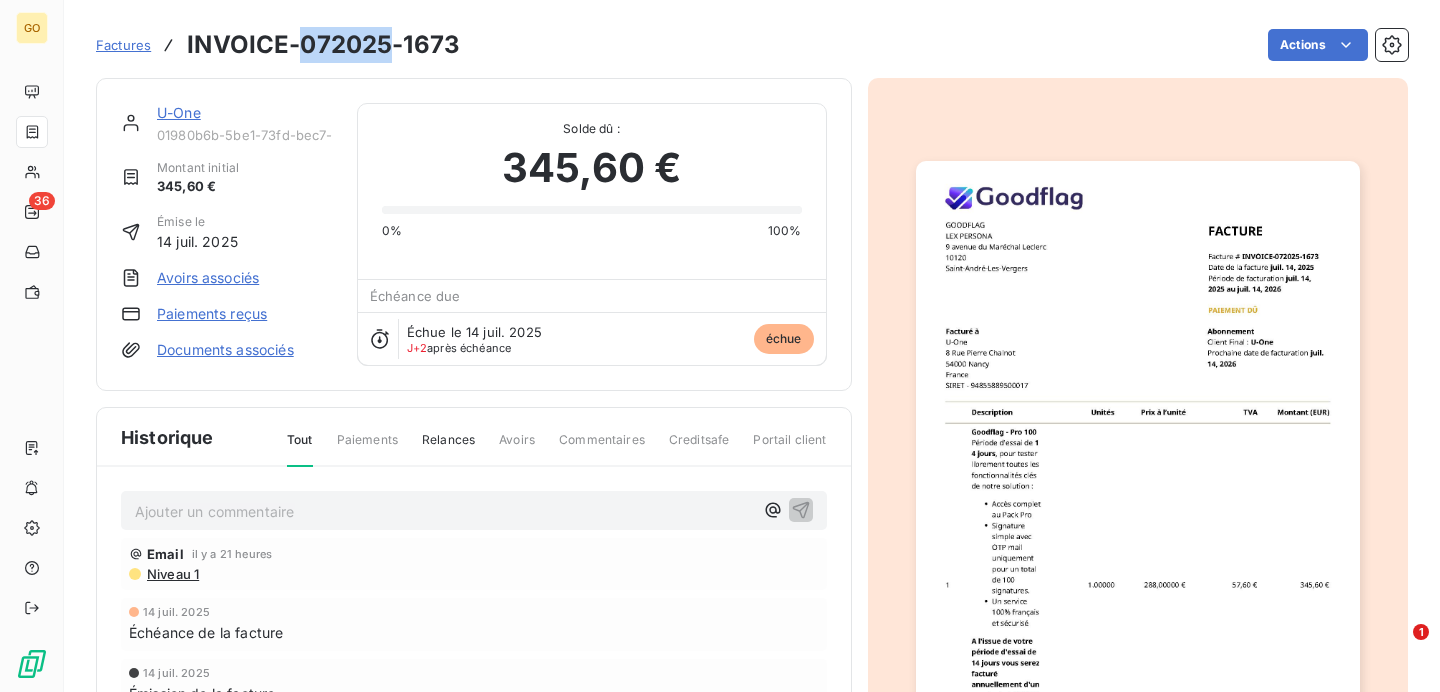 click on "INVOICE-072025-1673" at bounding box center [323, 45] 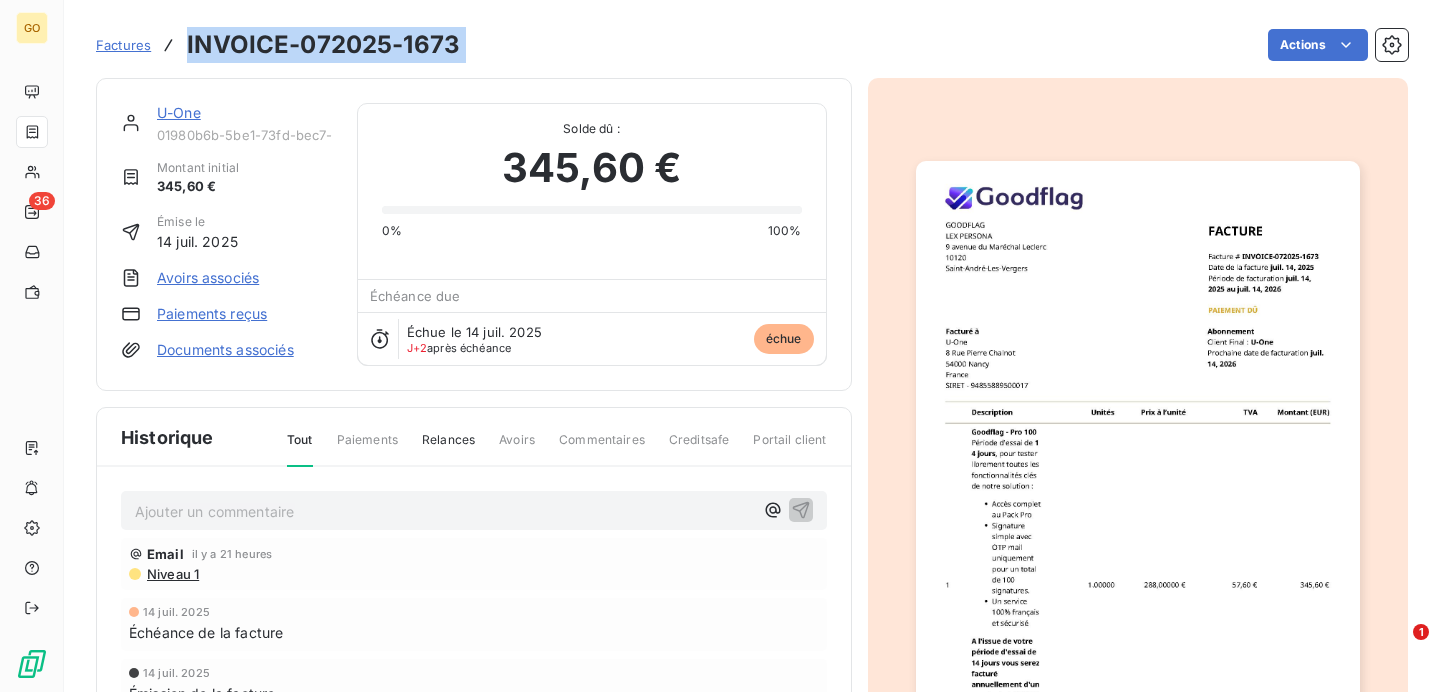 click on "INVOICE-072025-1673" at bounding box center [323, 45] 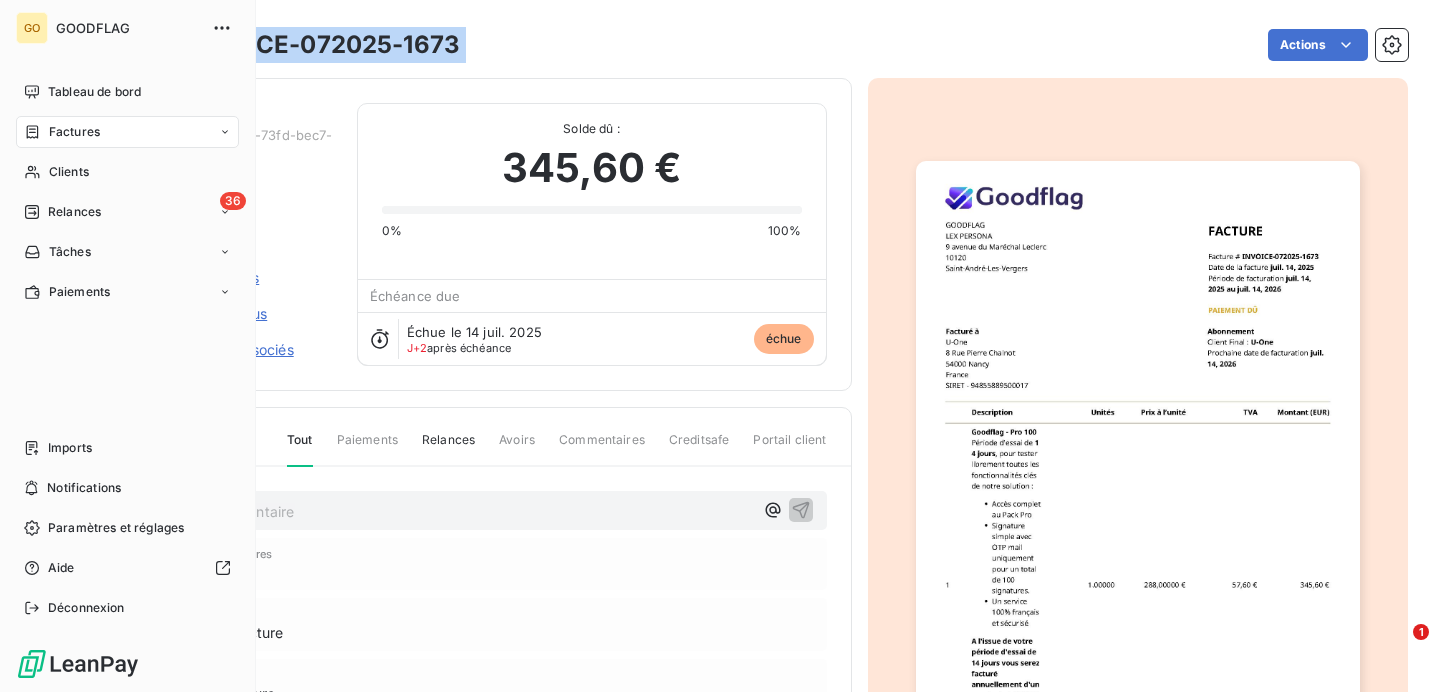 click on "Factures" at bounding box center [127, 132] 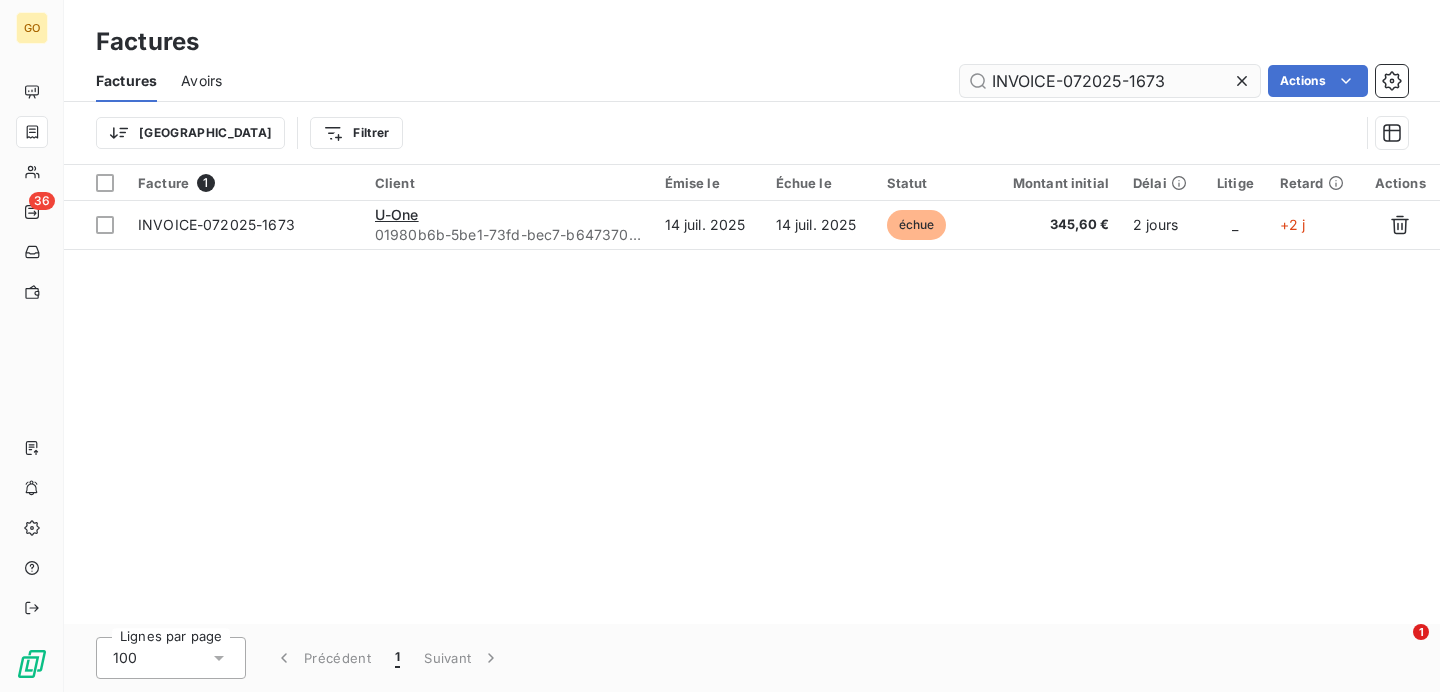 click on "INVOICE-072025-1673" at bounding box center [1110, 81] 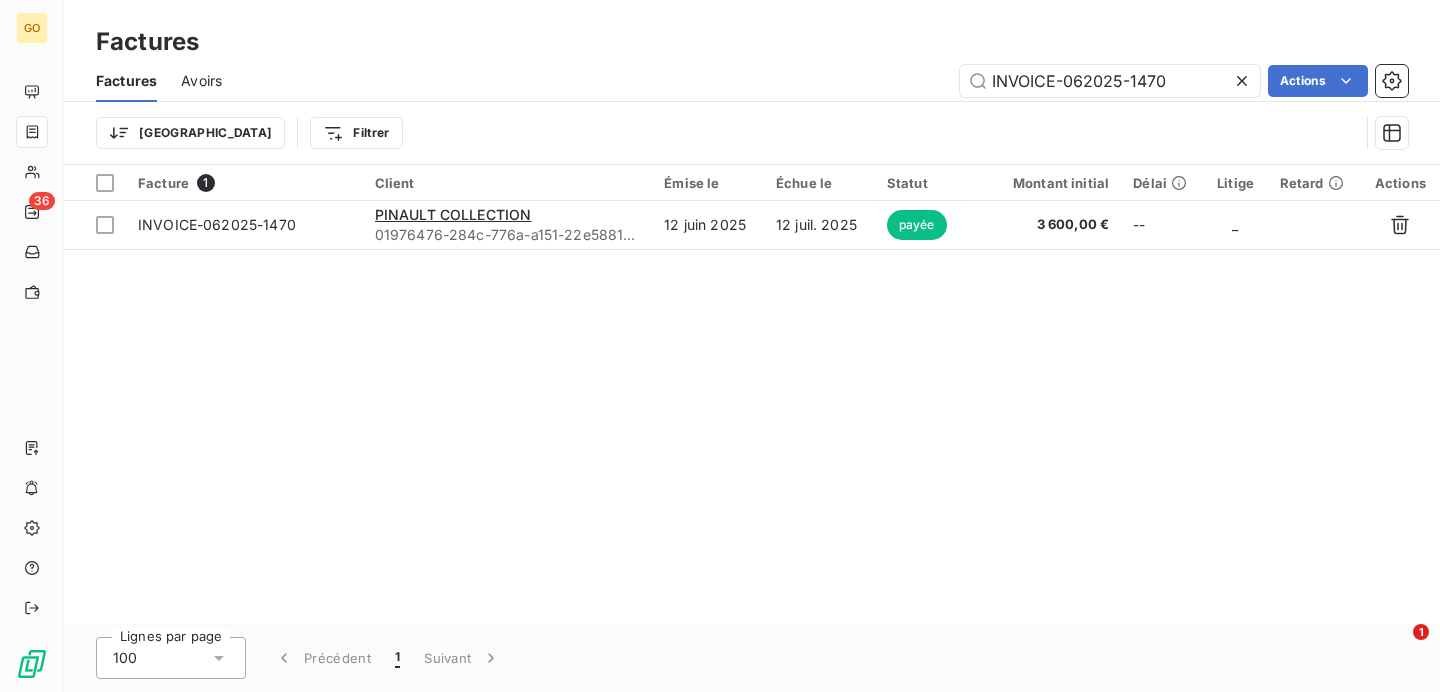 type on "INVOICE-062025-1470" 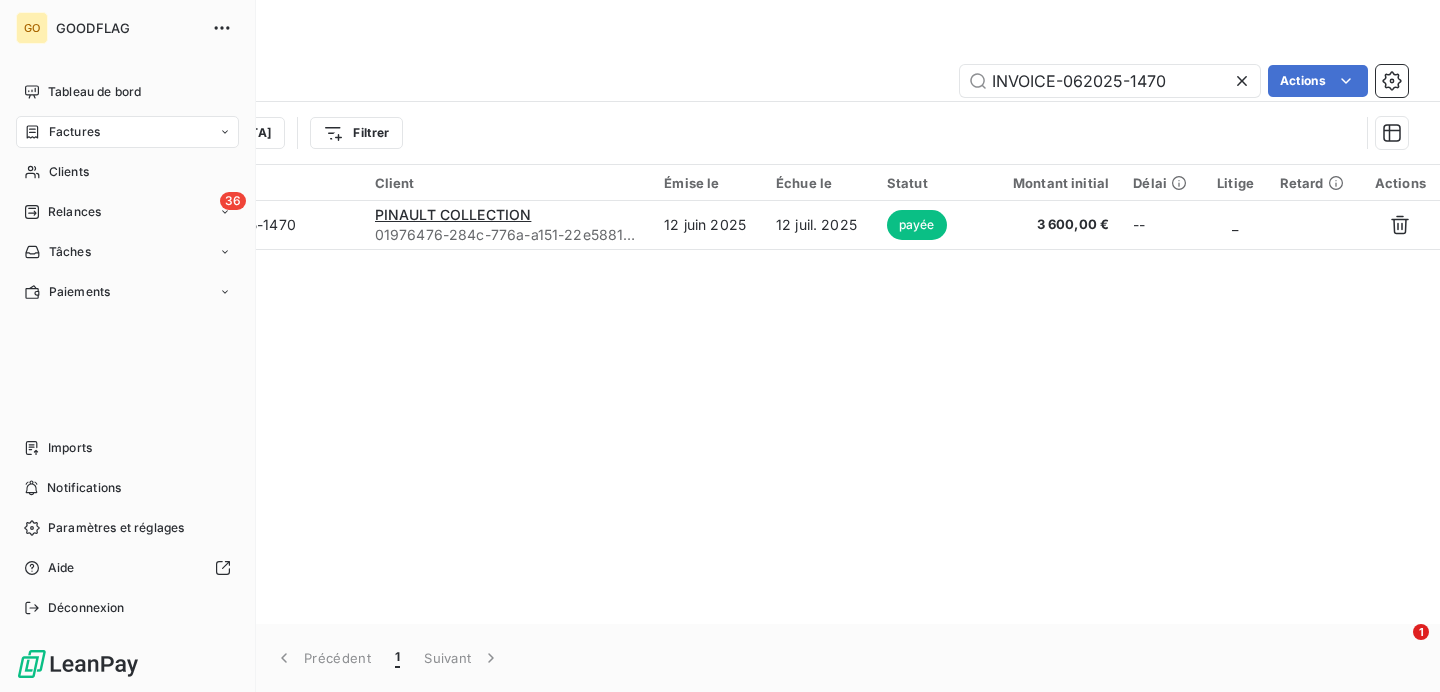 click on "Factures" at bounding box center [74, 132] 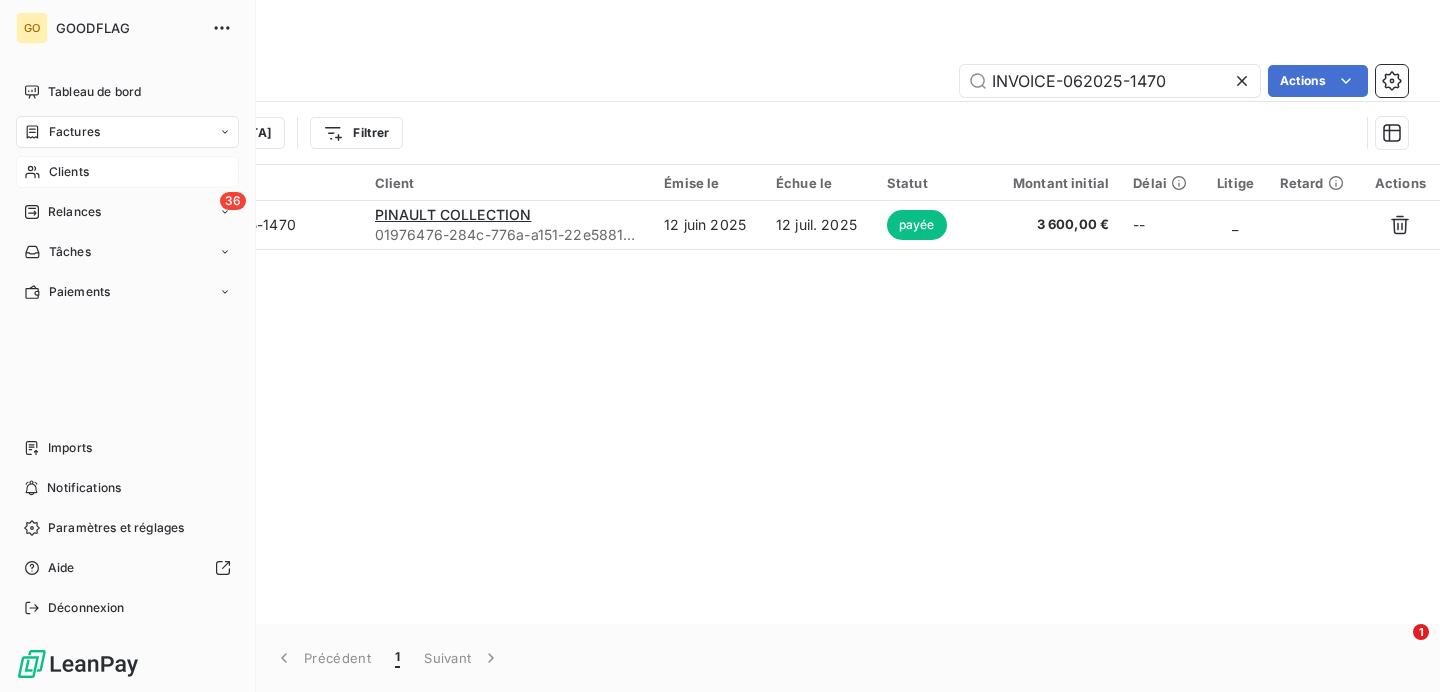 click on "Clients" at bounding box center [69, 172] 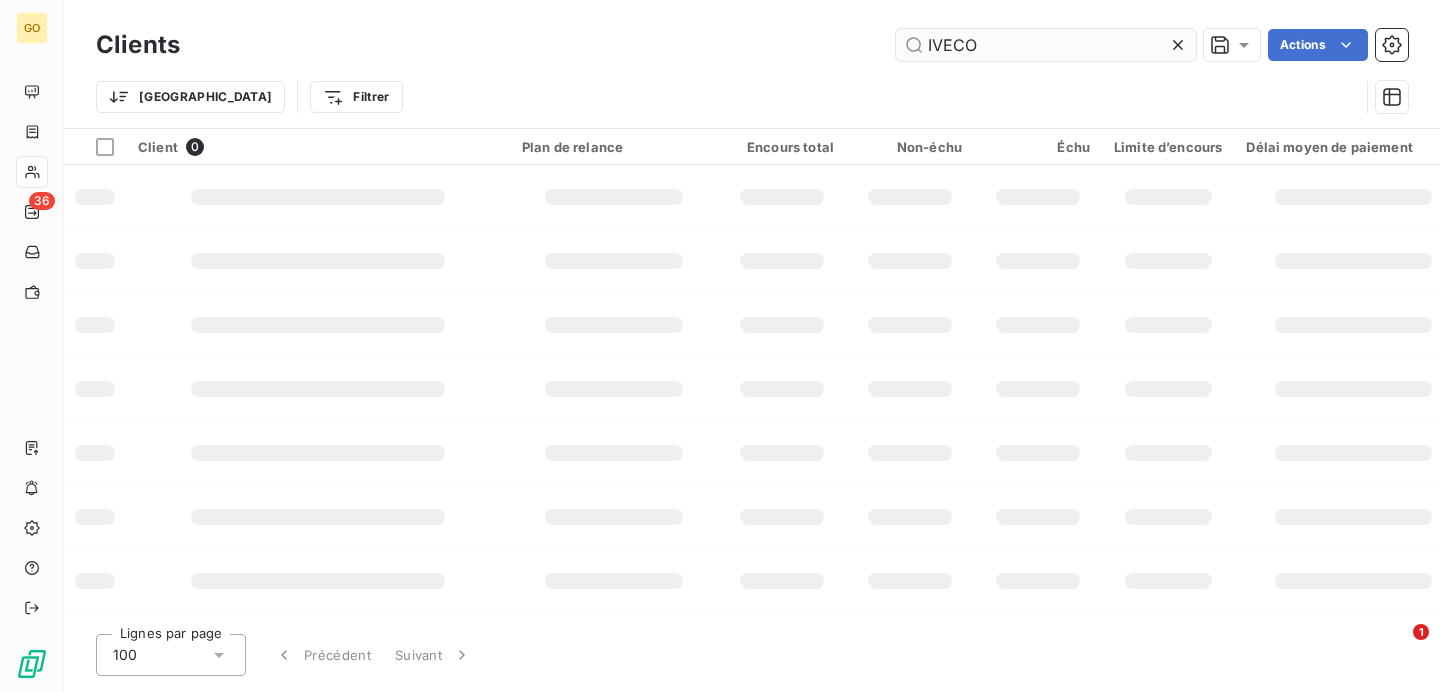 type on "IVECO" 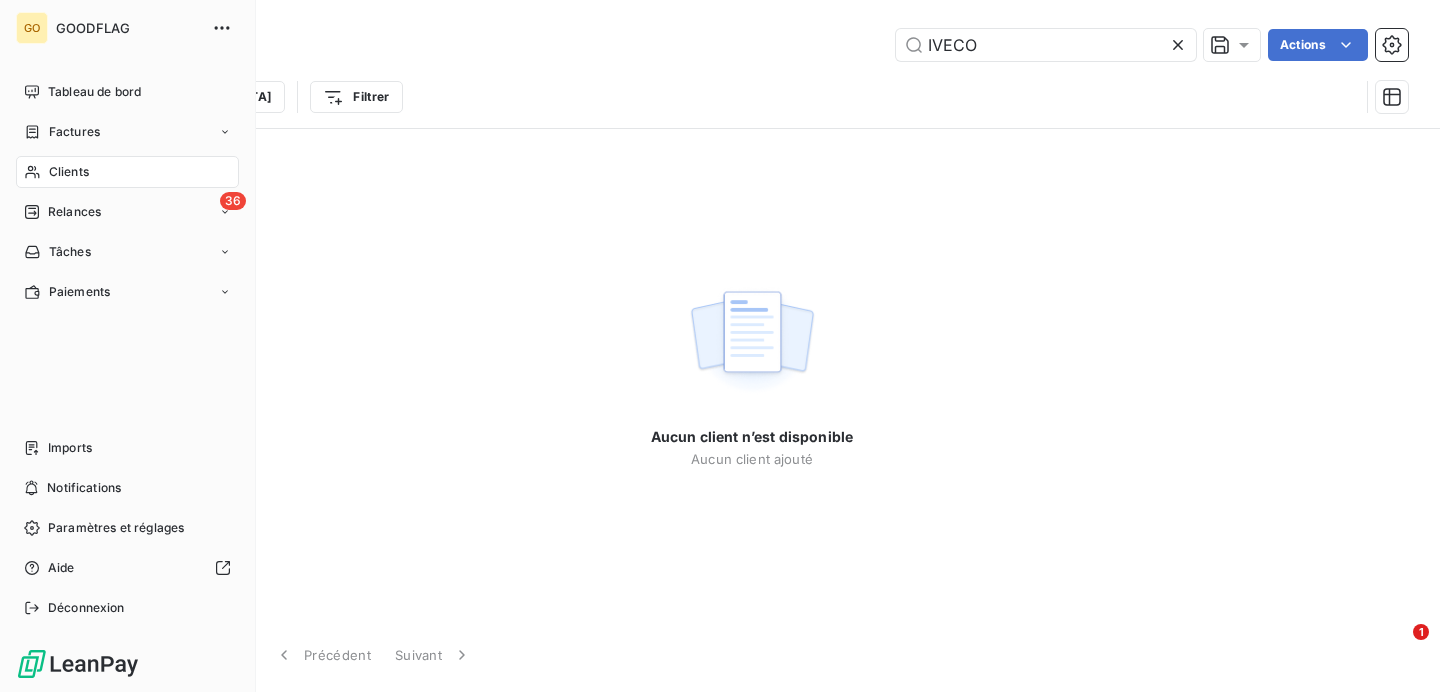 click on "Factures" at bounding box center (74, 132) 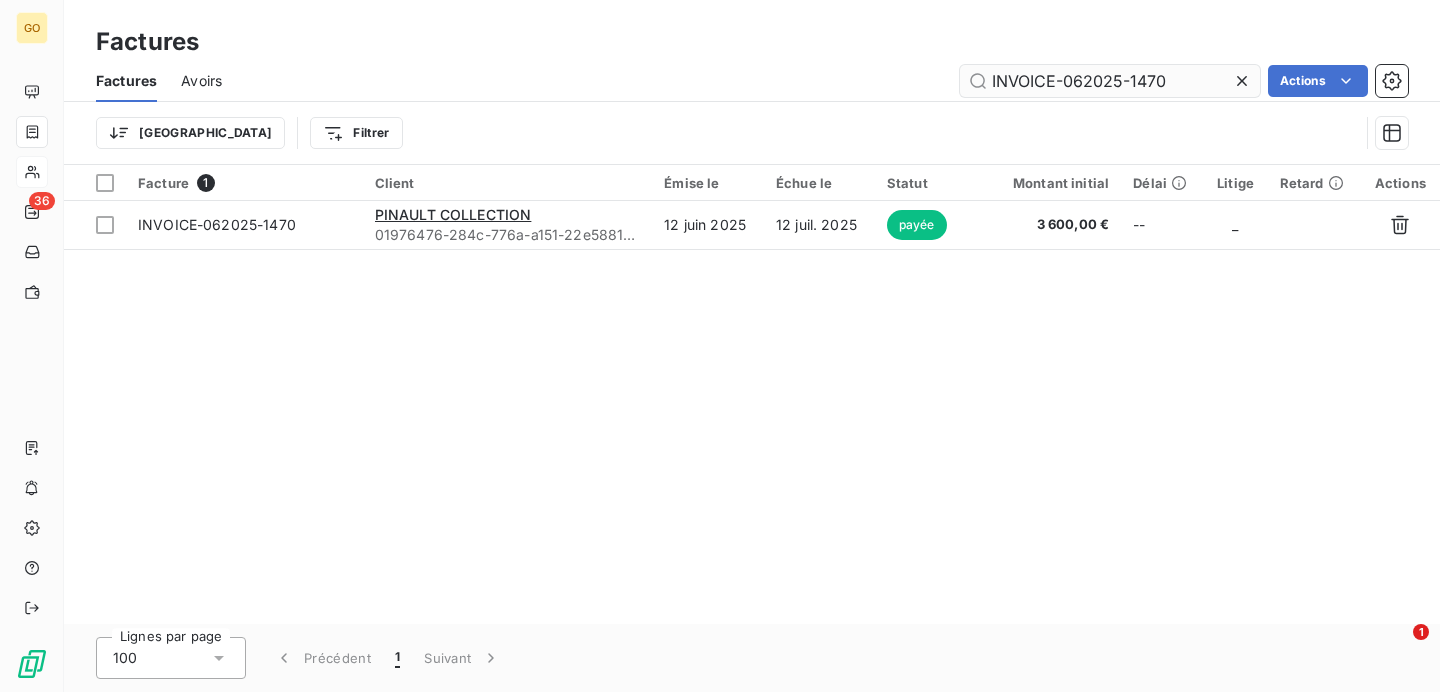click on "INVOICE-062025-1470" at bounding box center [1110, 81] 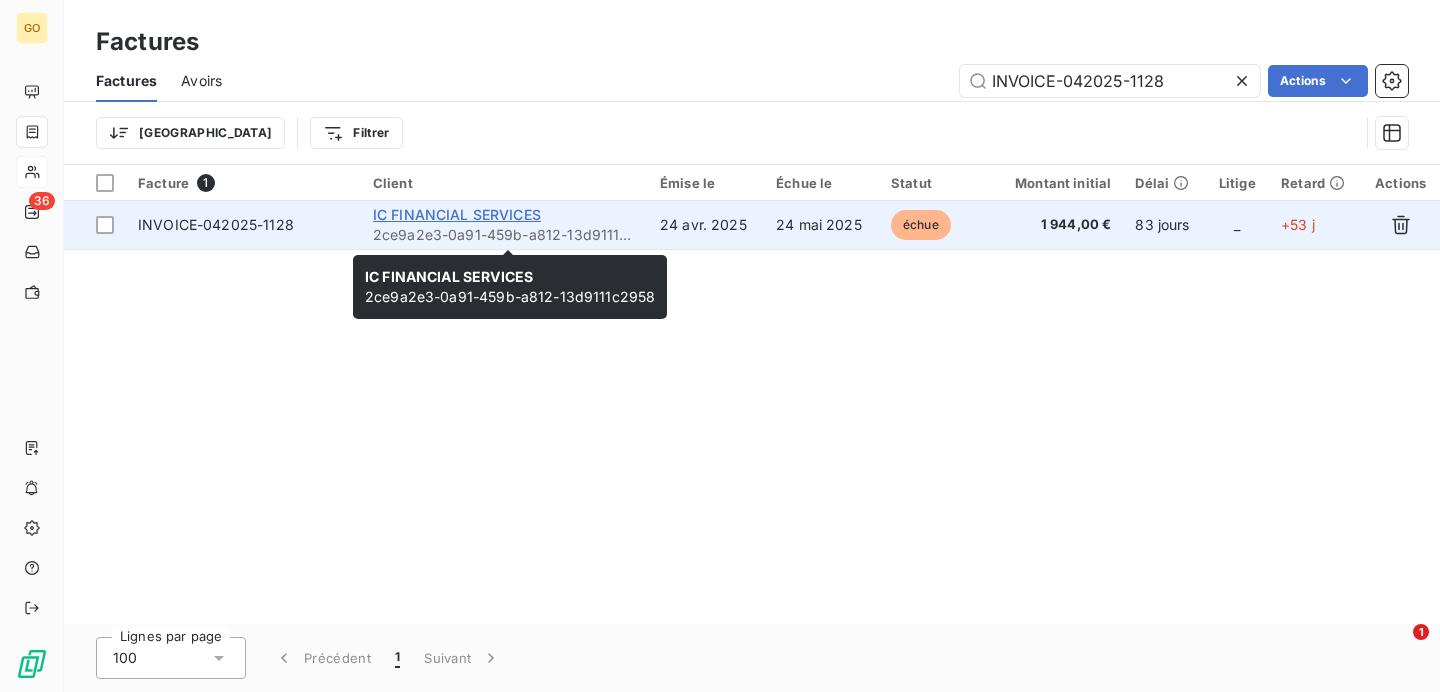 type on "INVOICE-042025-1128" 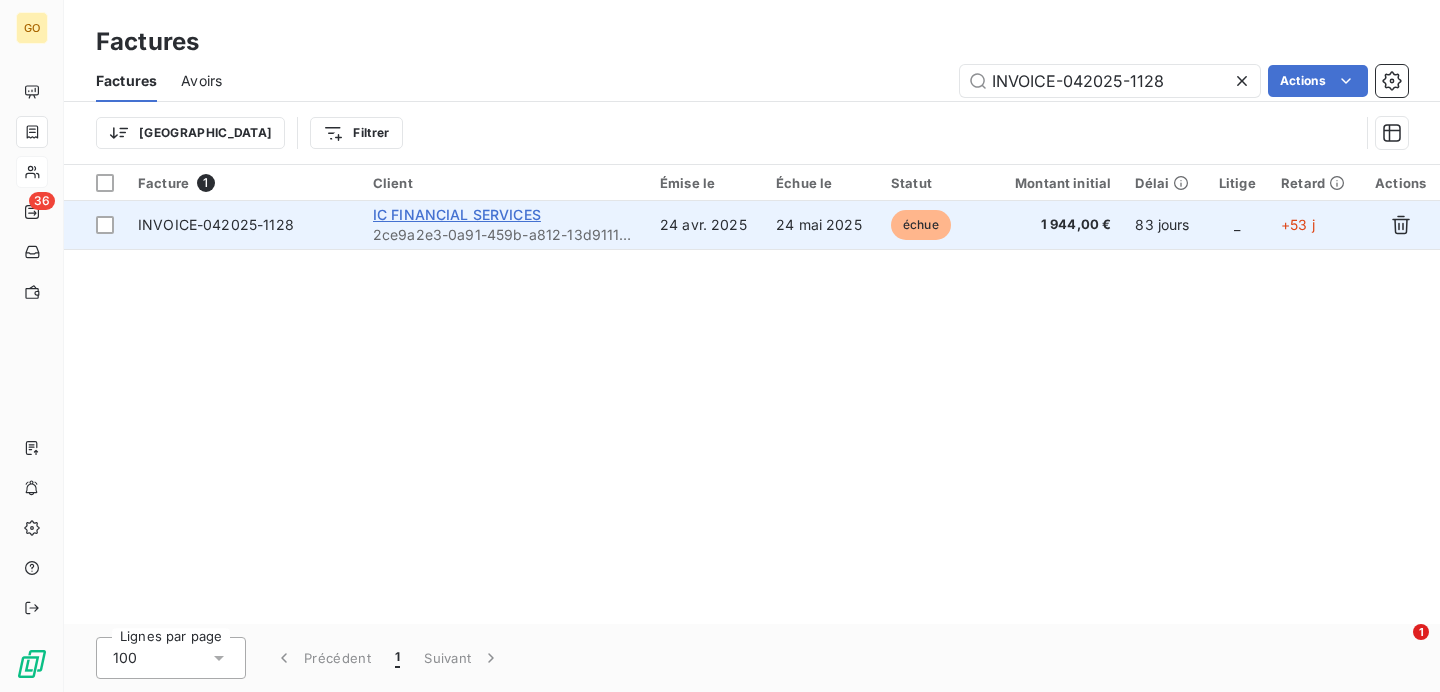 click on "IC FINANCIAL SERVICES" at bounding box center [457, 214] 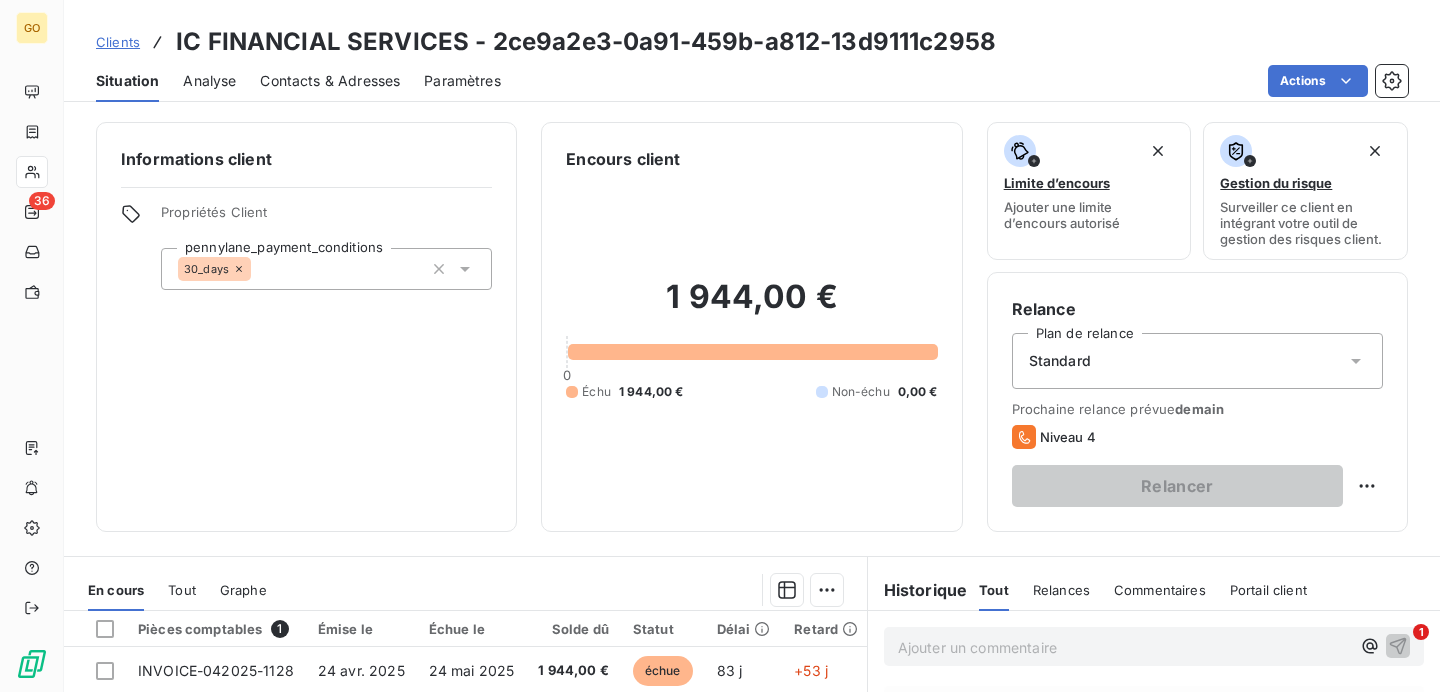 click on "Contacts & Adresses" at bounding box center [330, 81] 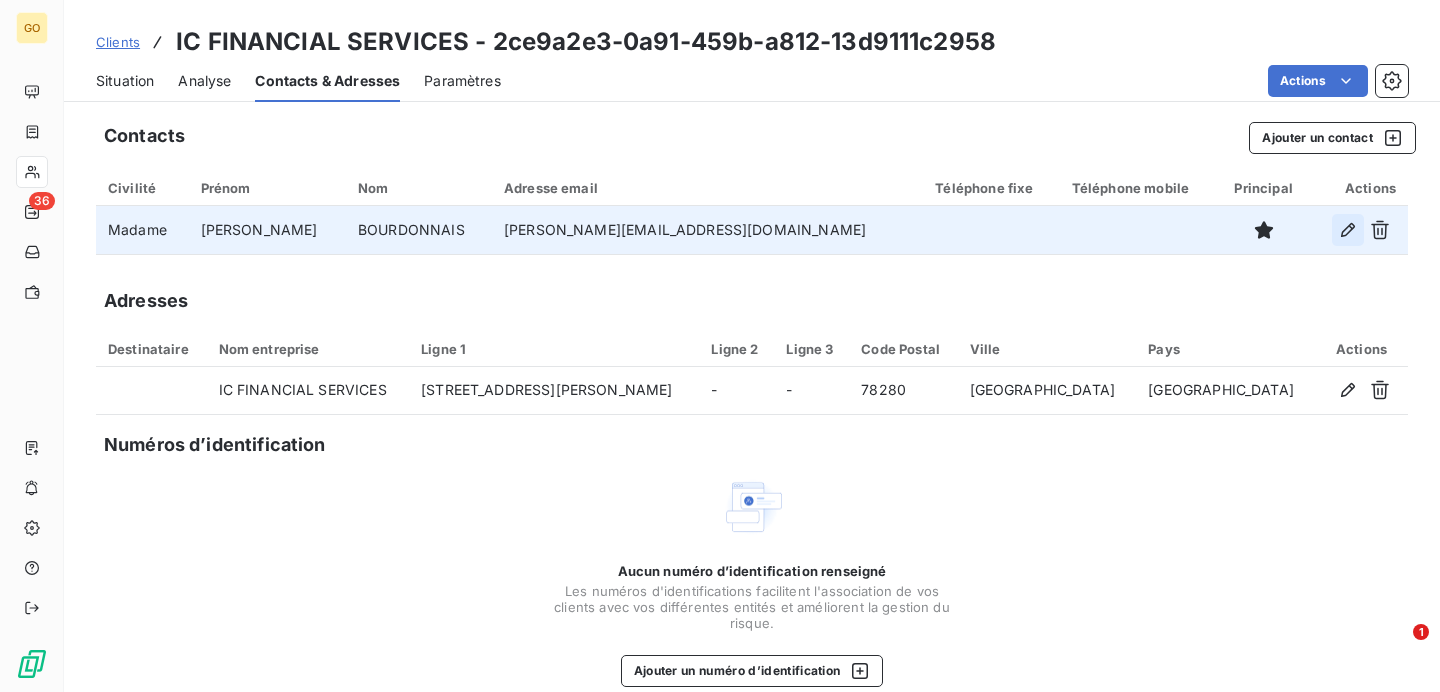 click at bounding box center (1348, 230) 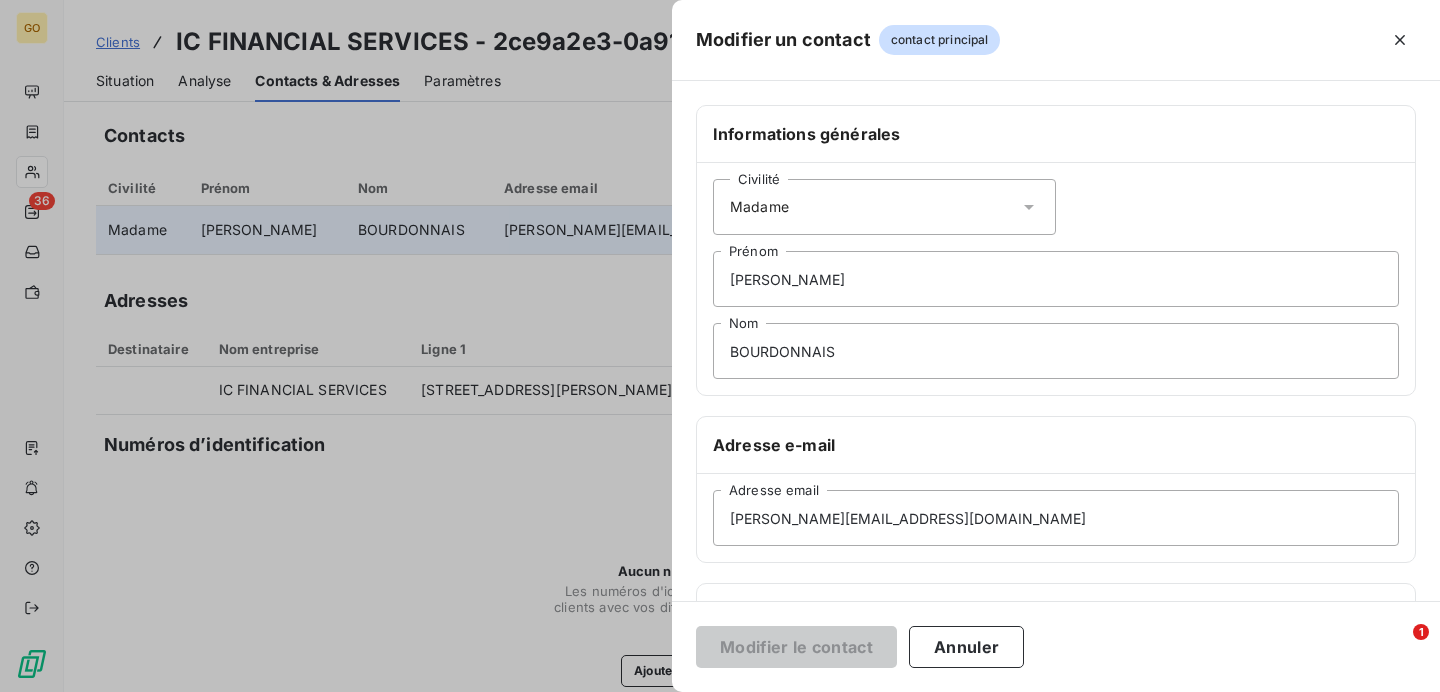 click on "Civilité Madame" at bounding box center (884, 207) 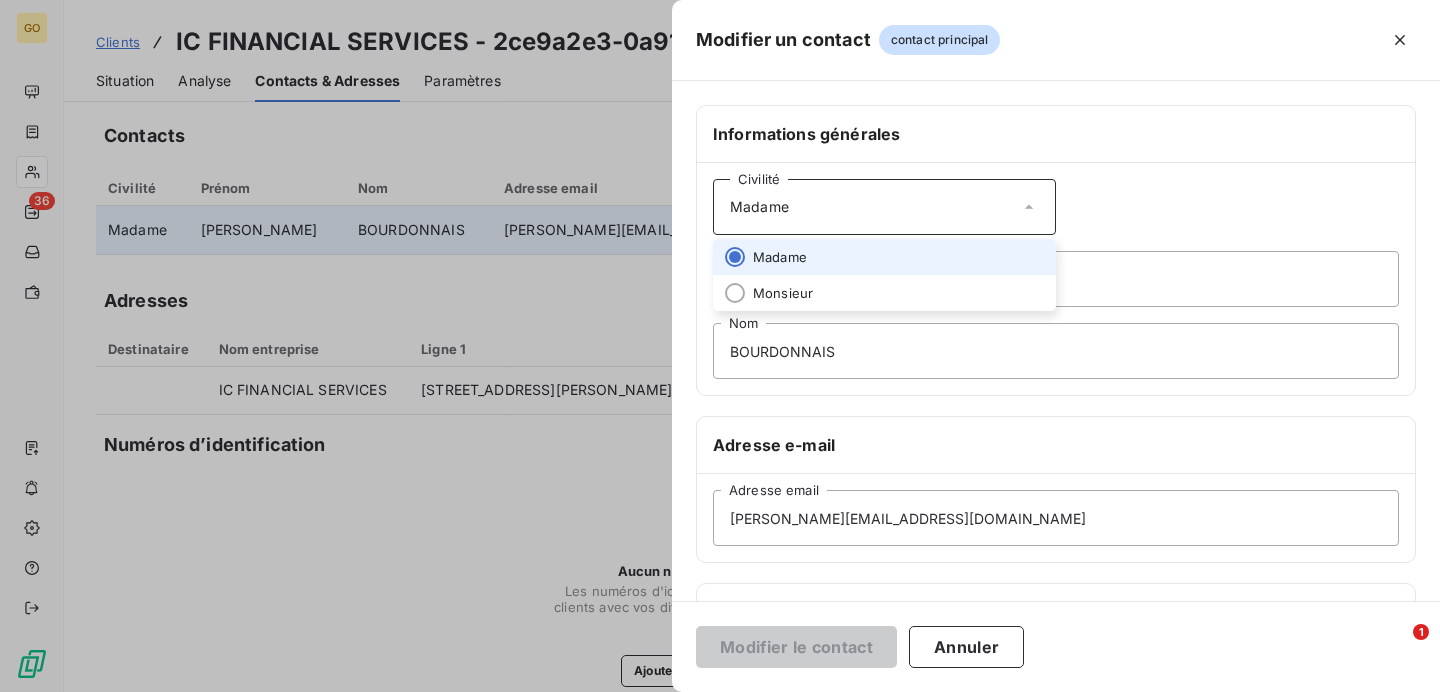 click on "Civilité Madame" at bounding box center [884, 207] 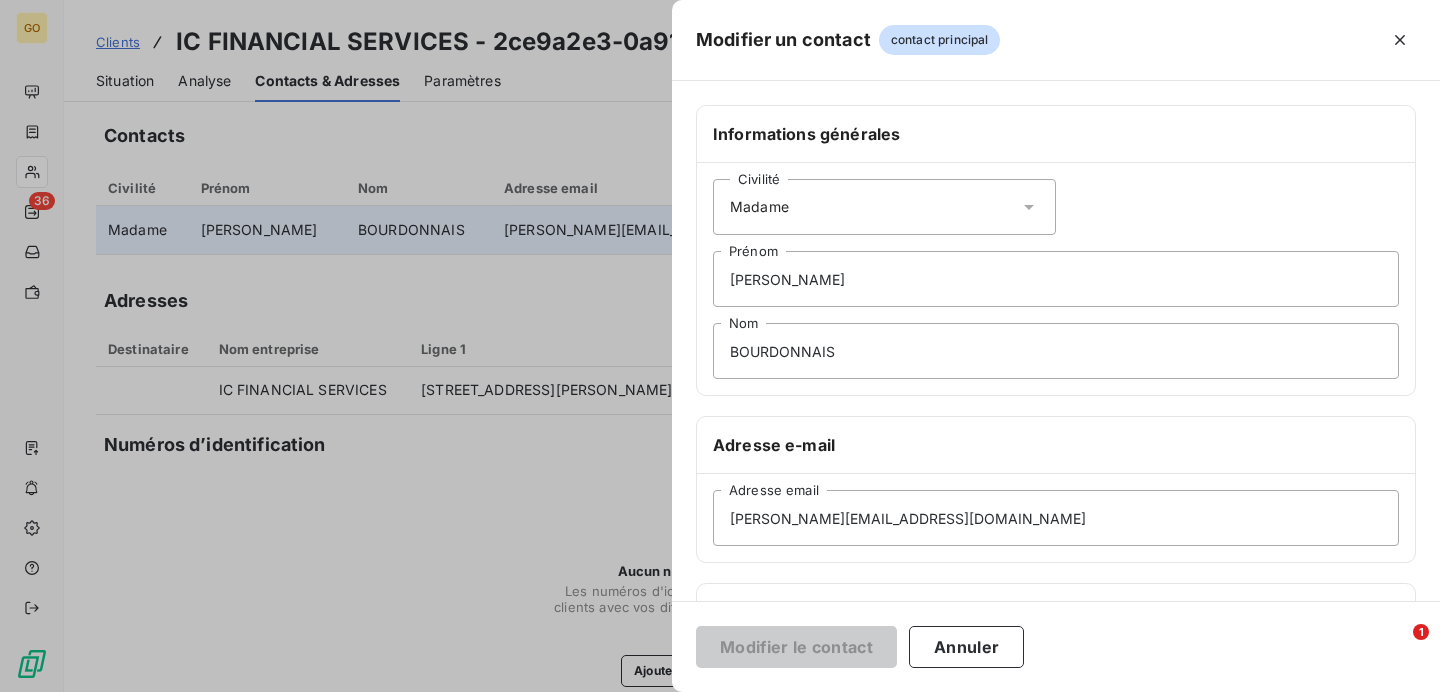 scroll, scrollTop: 74, scrollLeft: 0, axis: vertical 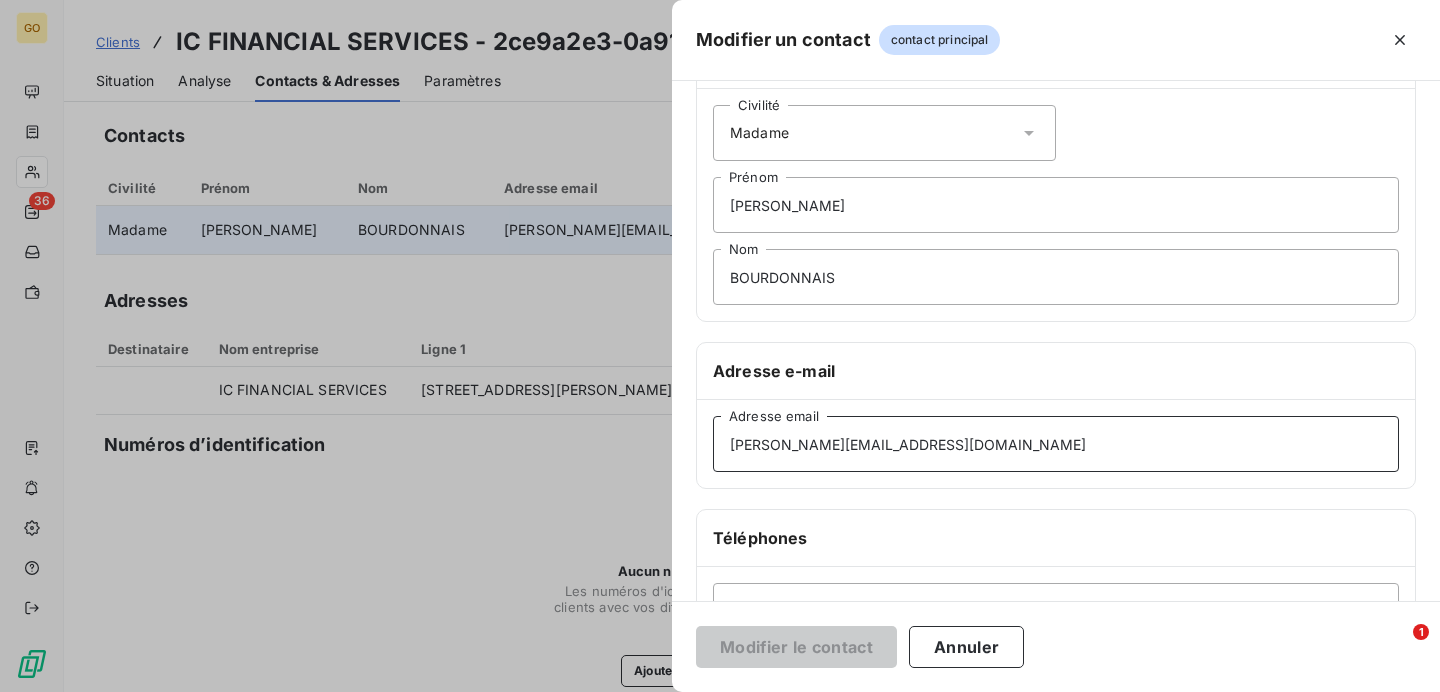 click on "[PERSON_NAME][EMAIL_ADDRESS][DOMAIN_NAME]" at bounding box center (1056, 444) 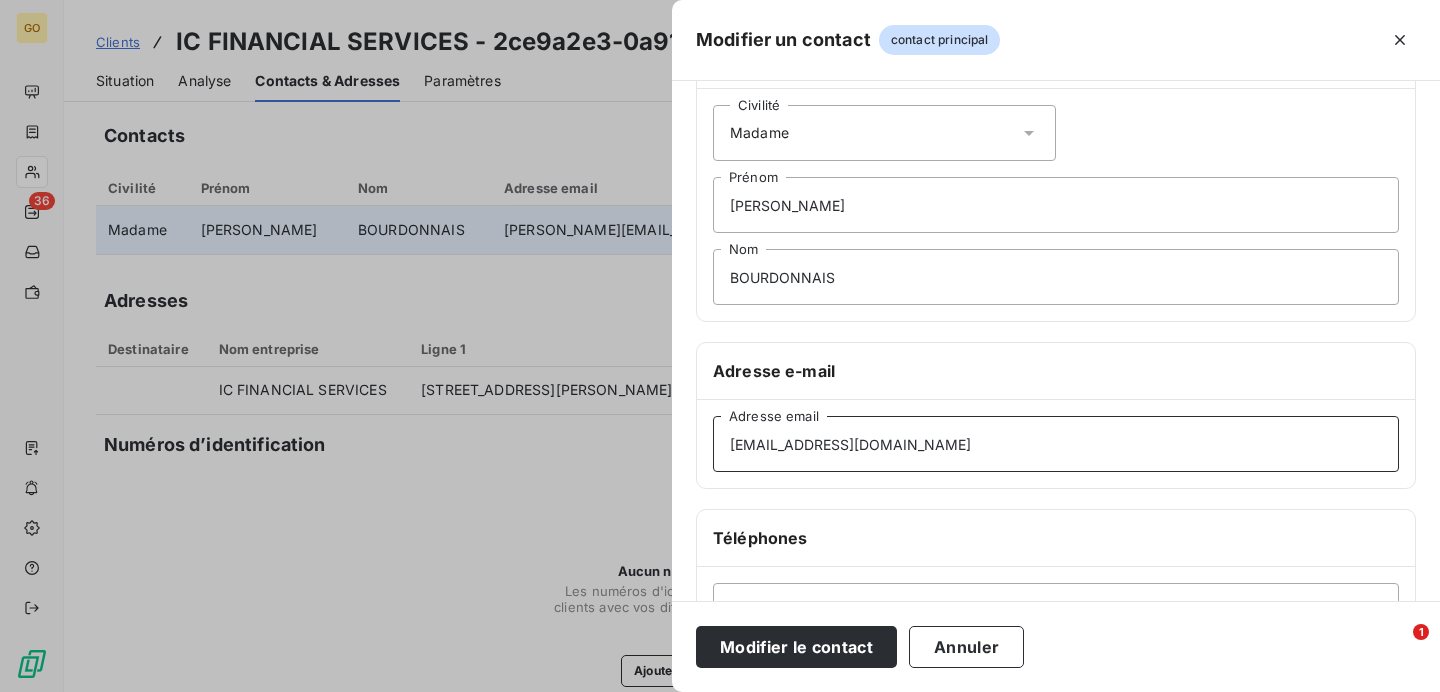 type on "[EMAIL_ADDRESS][DOMAIN_NAME]" 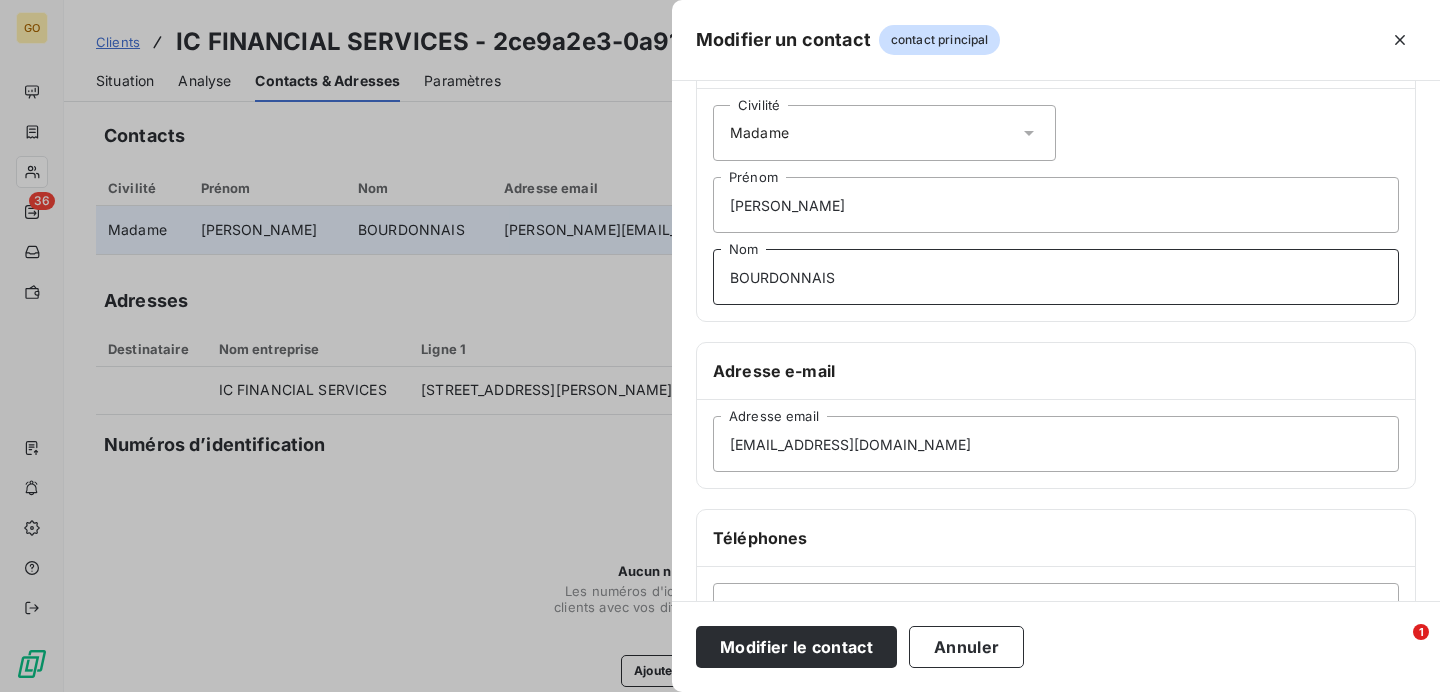 click on "BOURDONNAIS" at bounding box center (1056, 277) 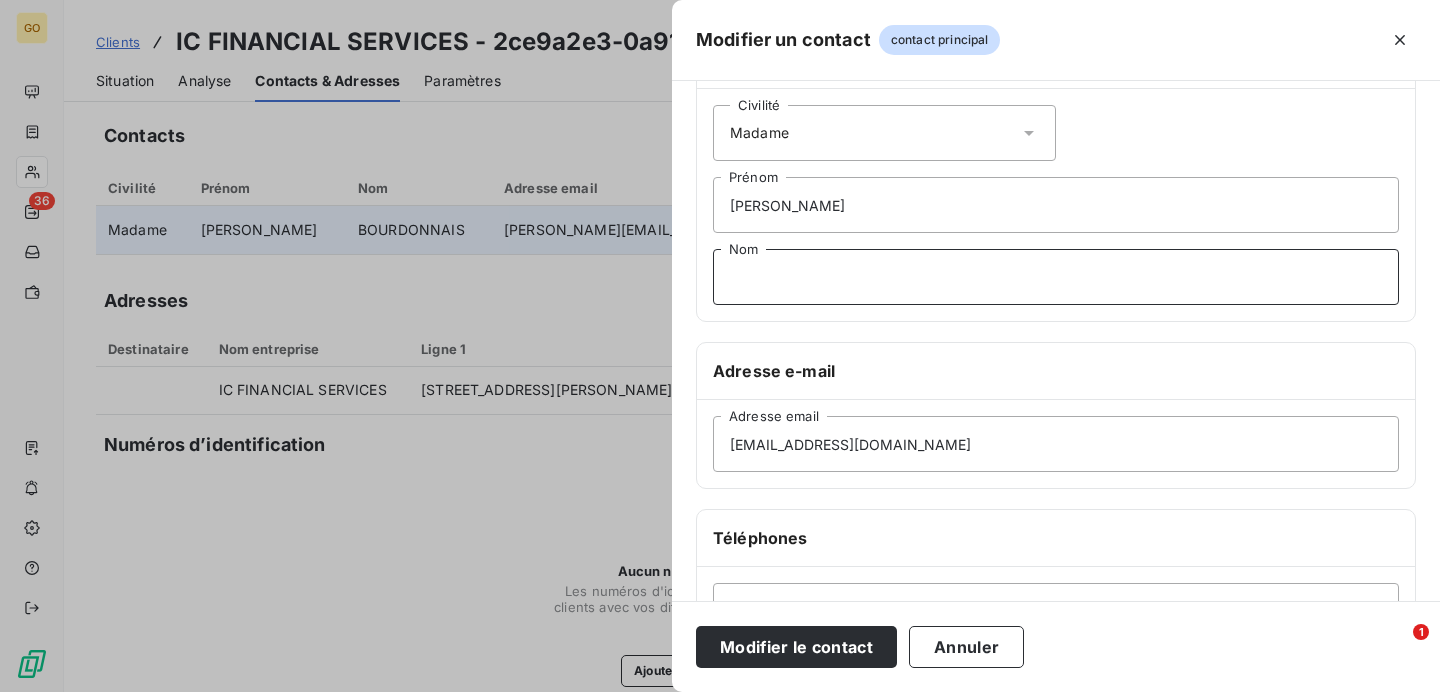 type 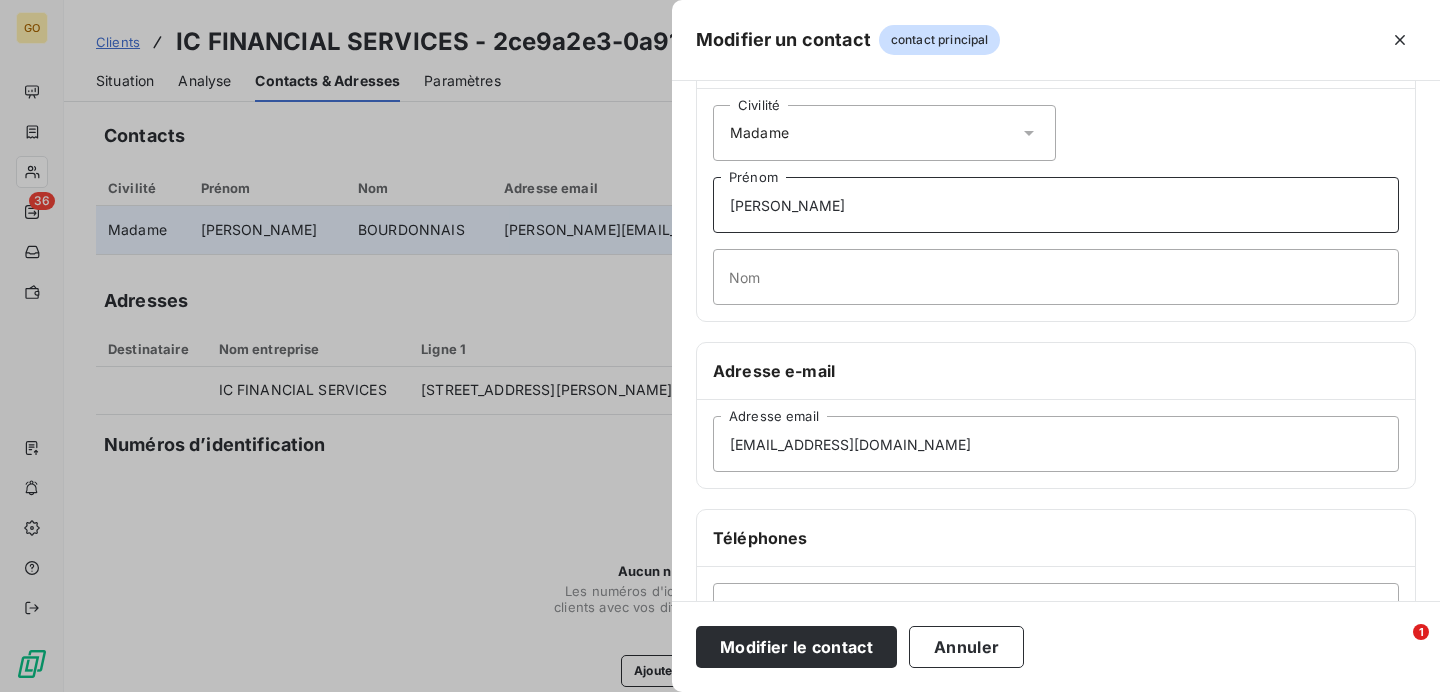 click on "[PERSON_NAME]" at bounding box center [1056, 205] 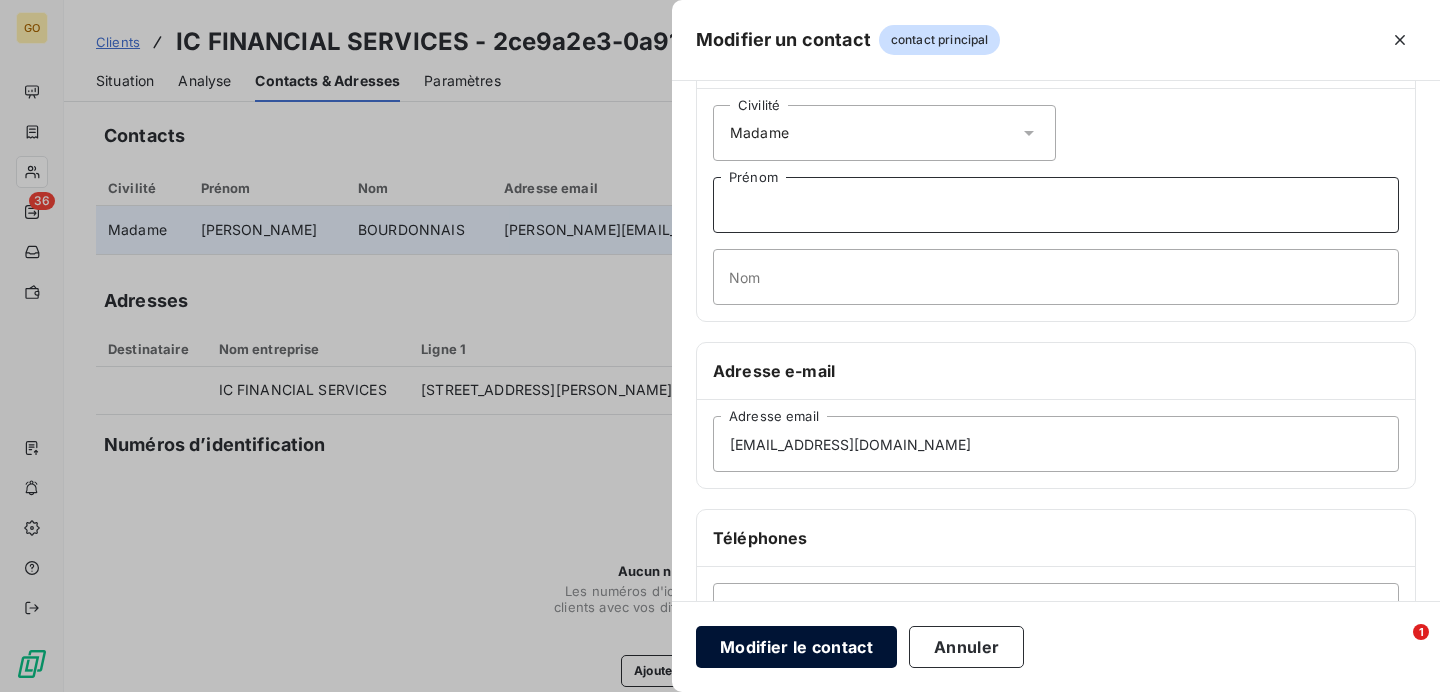 type 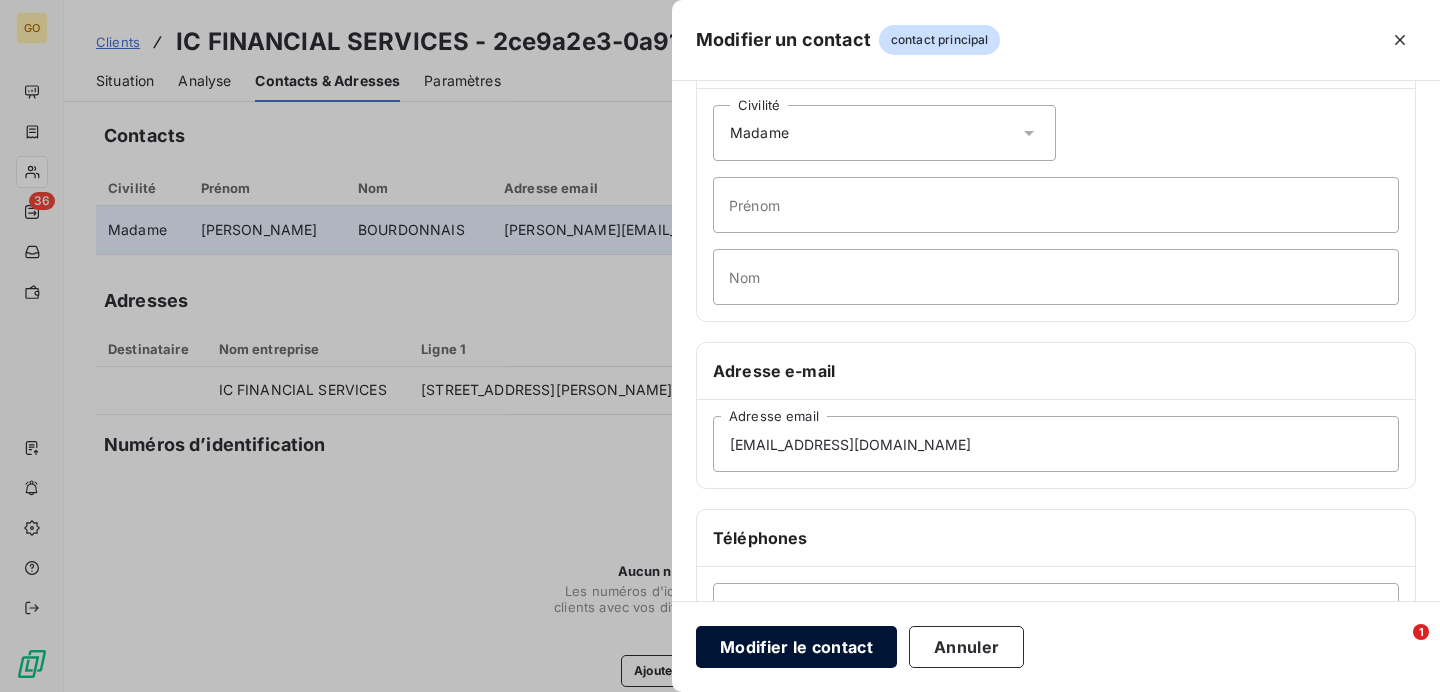click on "Modifier le contact" at bounding box center [796, 647] 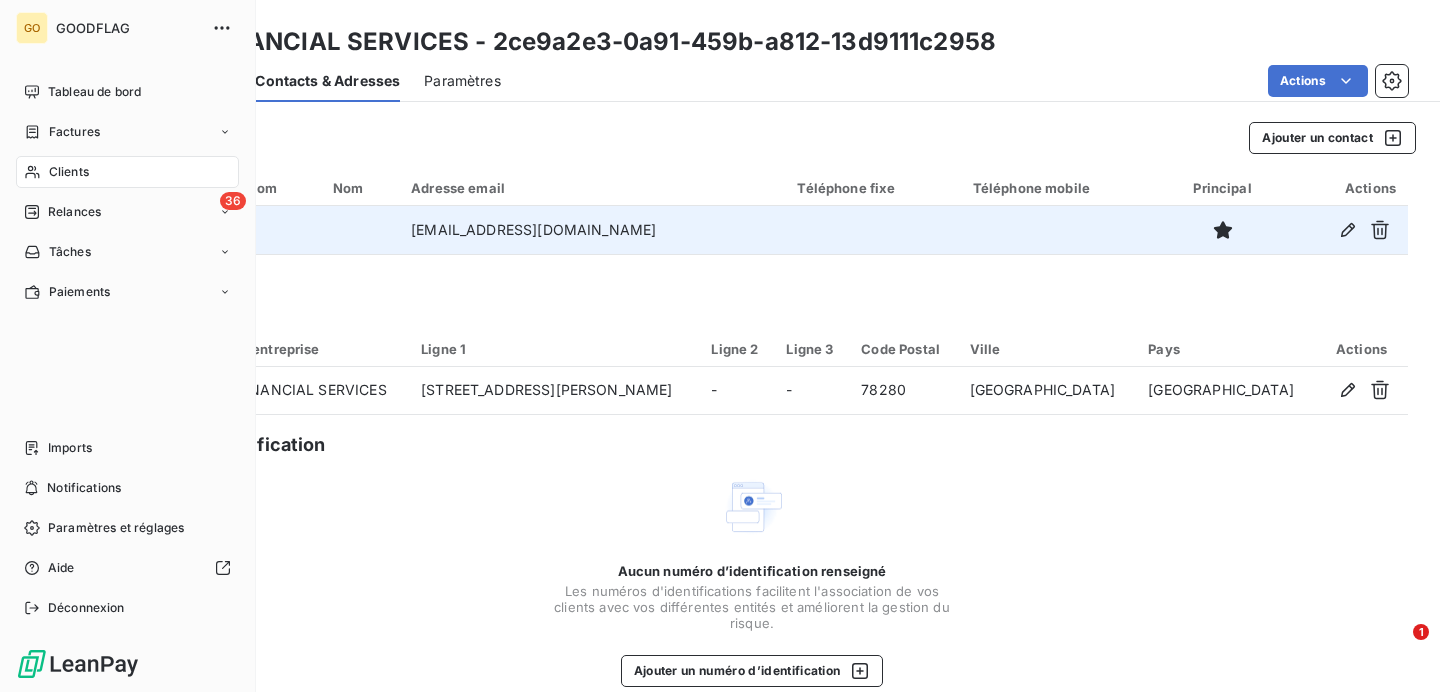 click on "Factures" at bounding box center (74, 132) 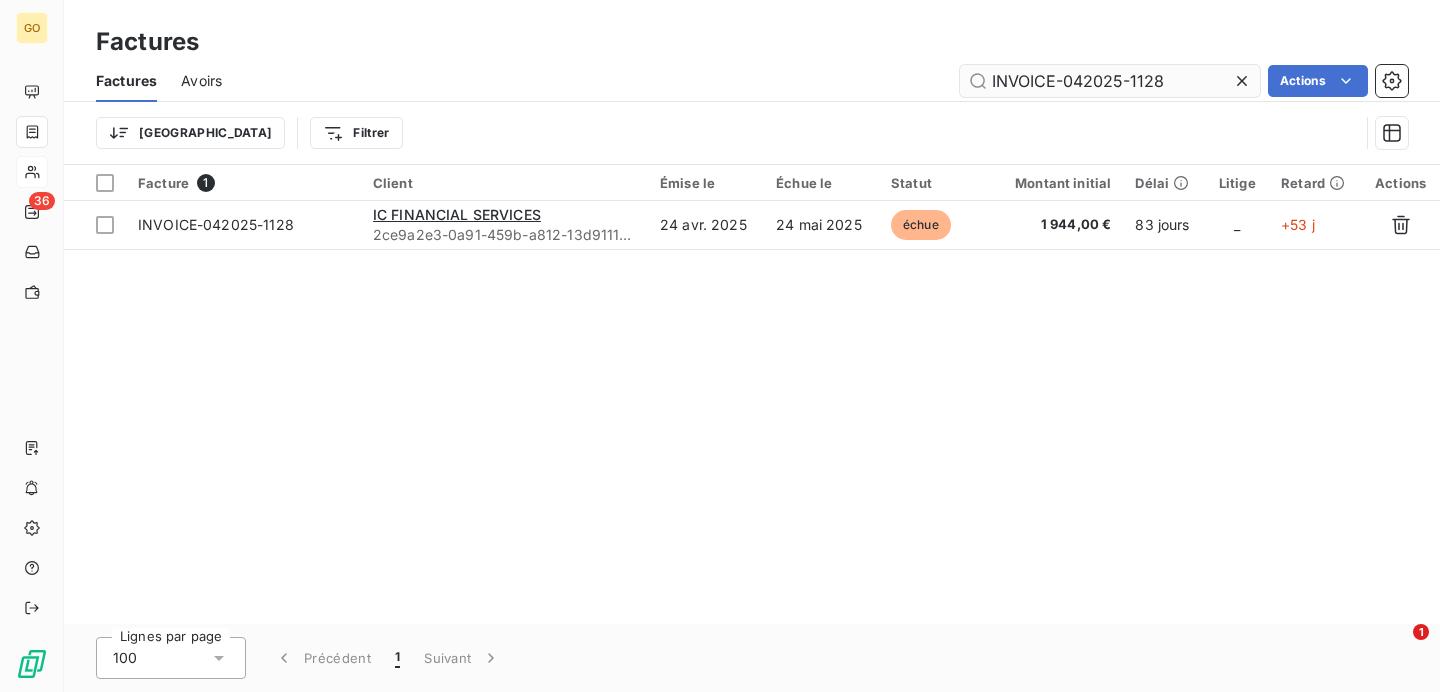 click on "INVOICE-042025-1128" at bounding box center [1110, 81] 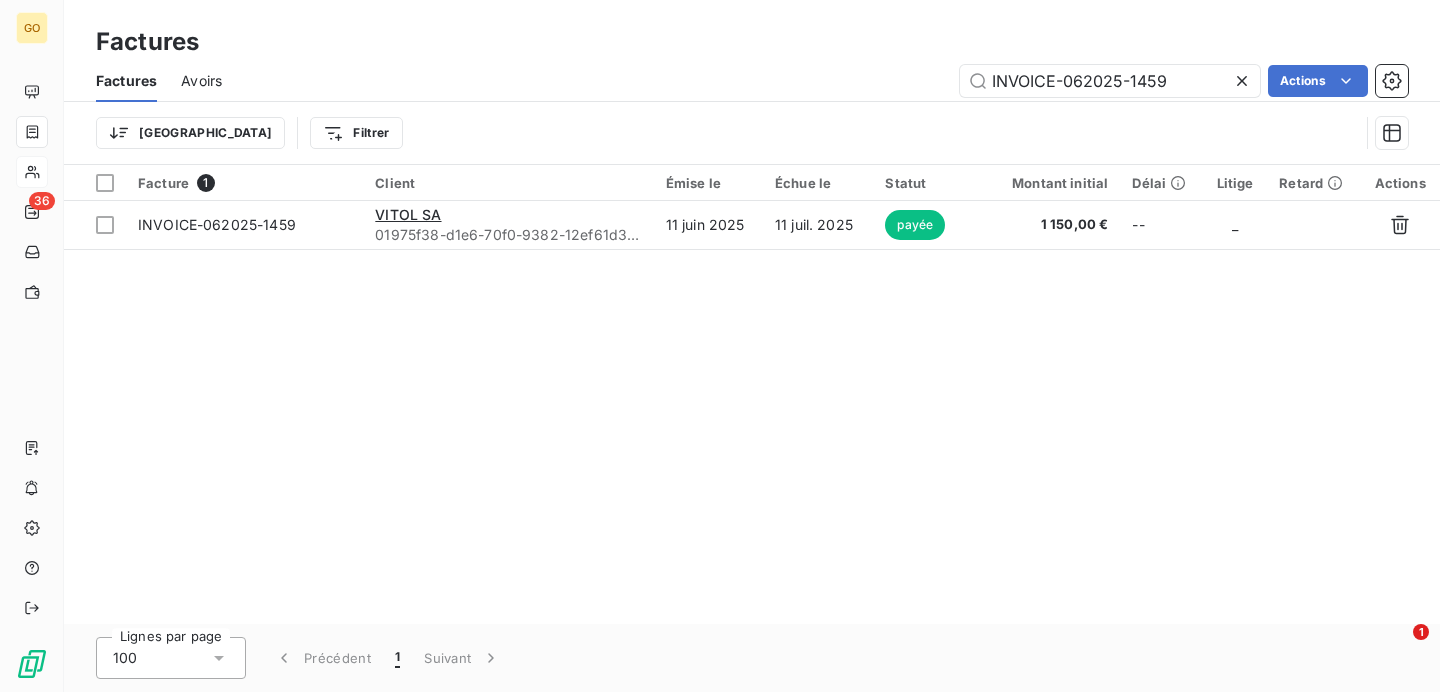 type on "INVOICE-062025-1459" 